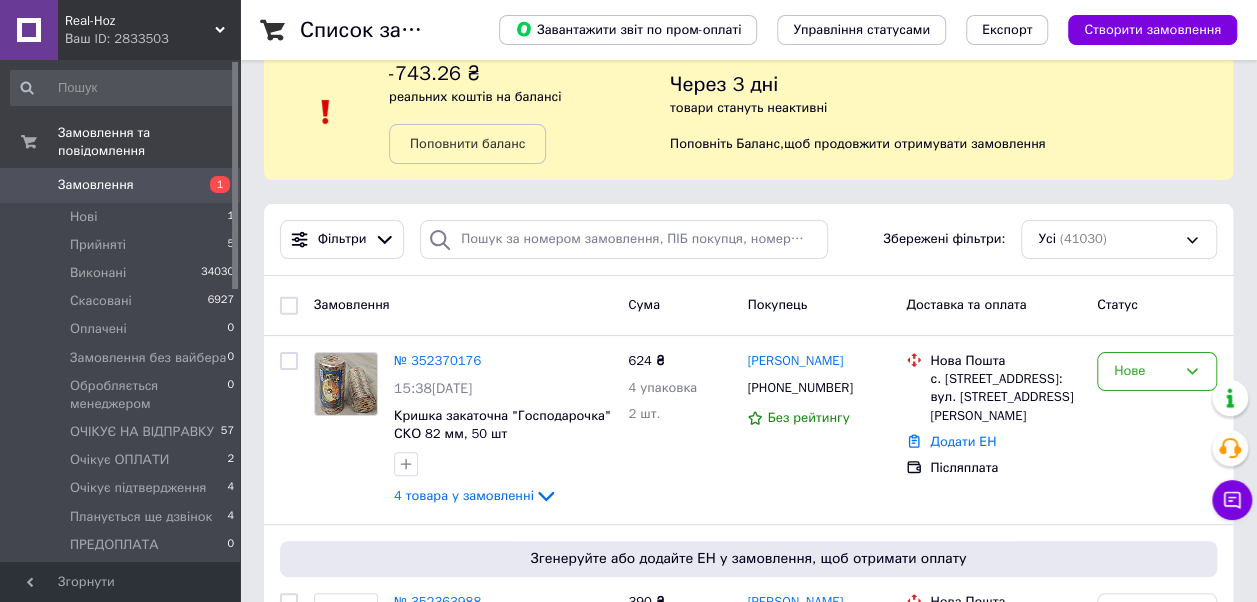 scroll, scrollTop: 100, scrollLeft: 0, axis: vertical 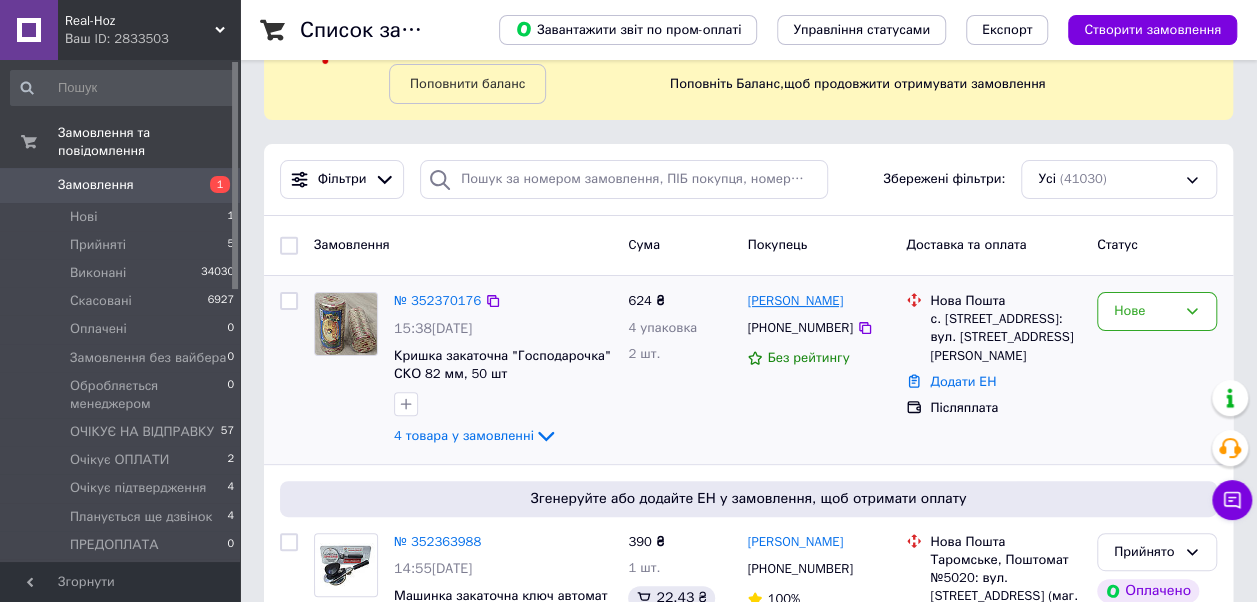 click on "[PERSON_NAME]" at bounding box center (795, 301) 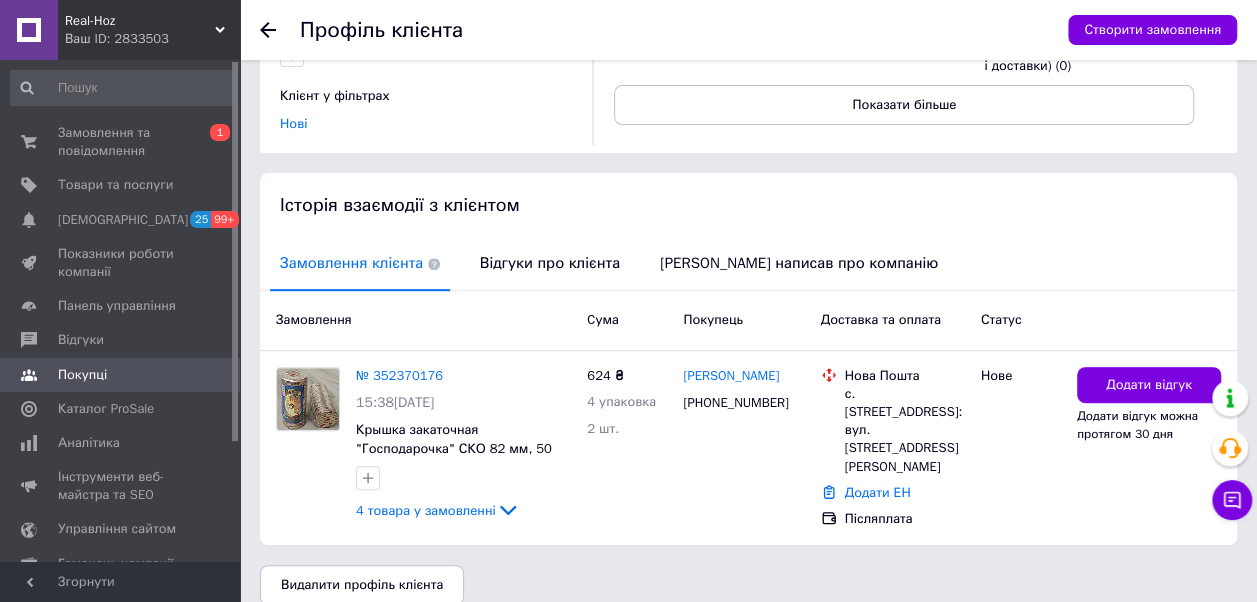 scroll, scrollTop: 298, scrollLeft: 0, axis: vertical 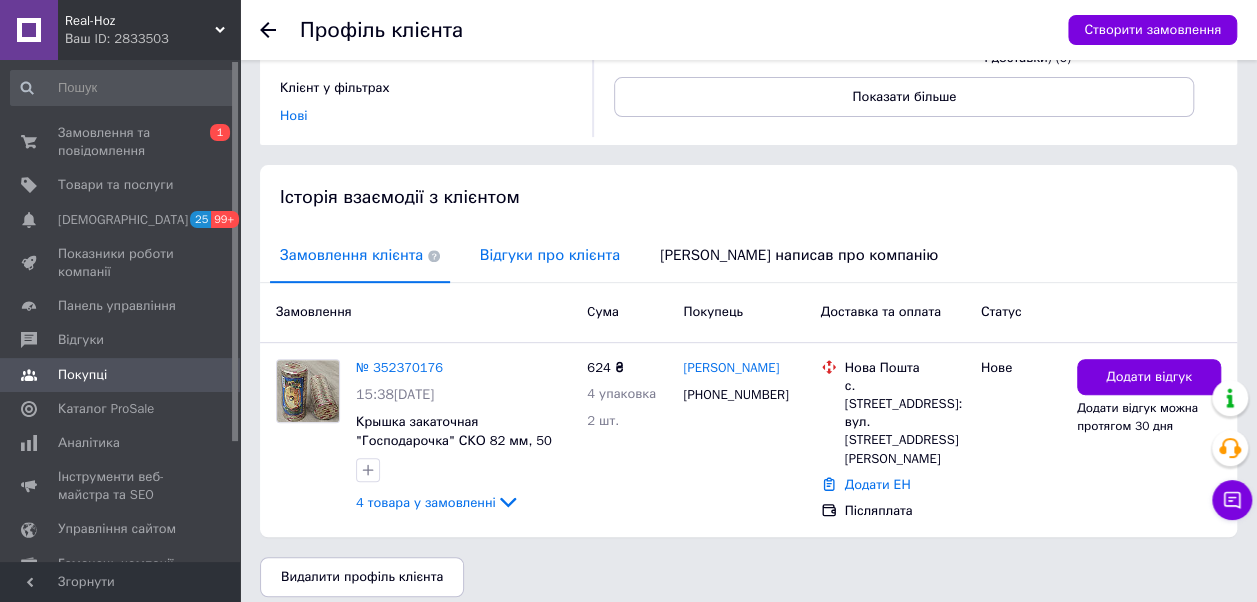click on "Відгуки про клієнта" at bounding box center (550, 255) 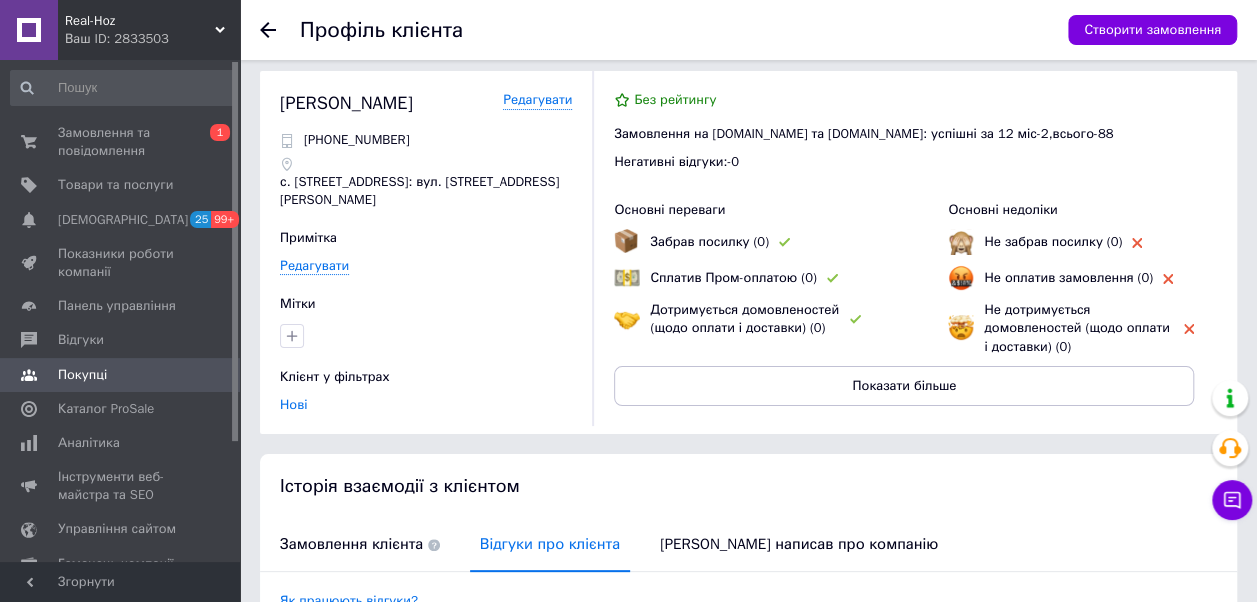 scroll, scrollTop: 0, scrollLeft: 0, axis: both 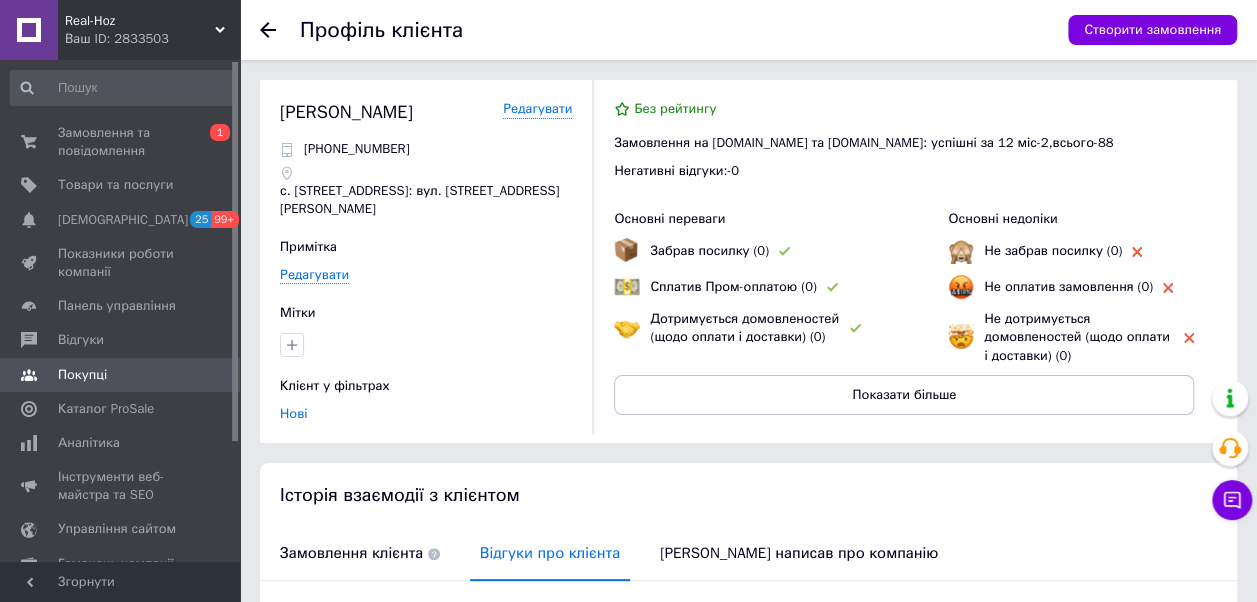 click 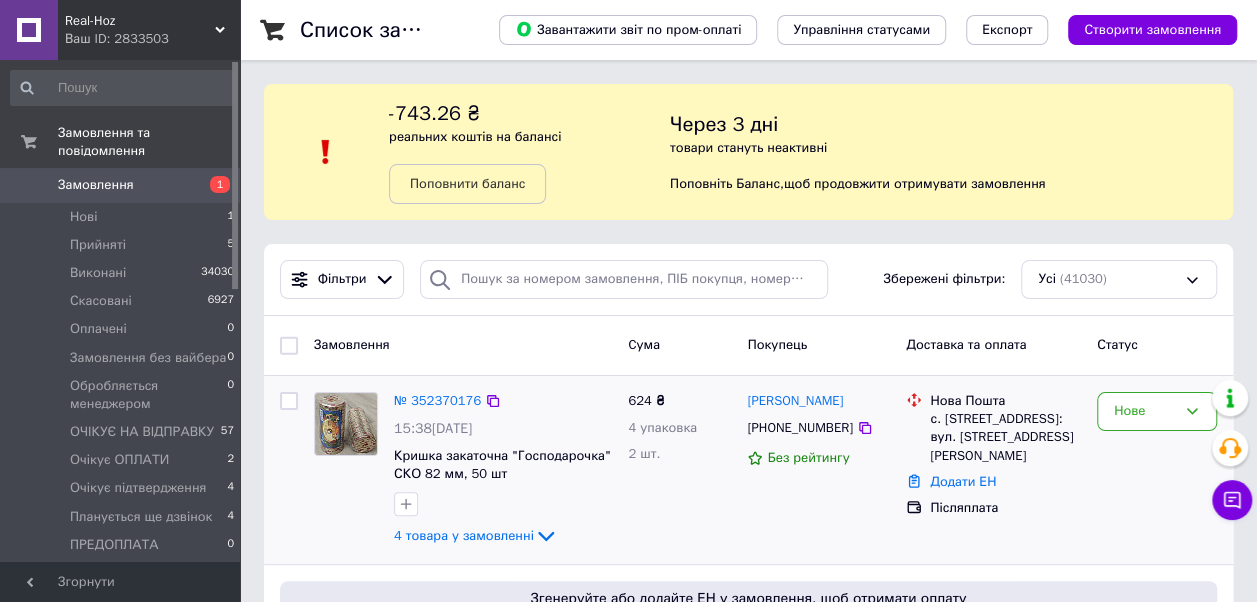 drag, startPoint x: 494, startPoint y: 527, endPoint x: 606, endPoint y: 483, distance: 120.33287 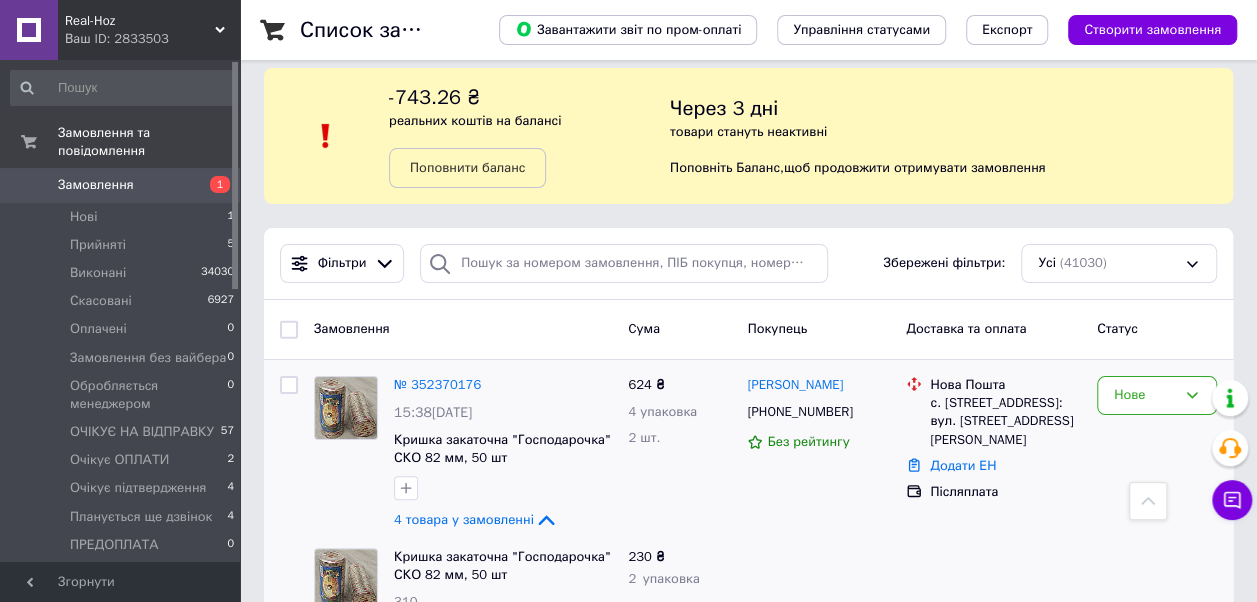 scroll, scrollTop: 0, scrollLeft: 0, axis: both 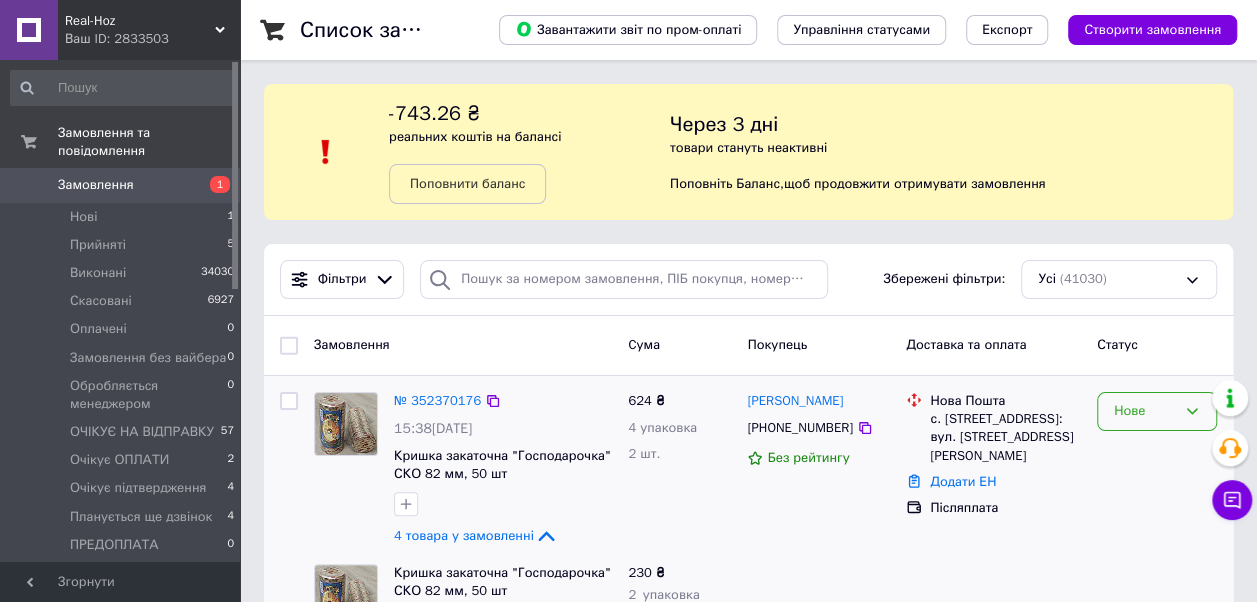 click on "Нове" at bounding box center (1145, 411) 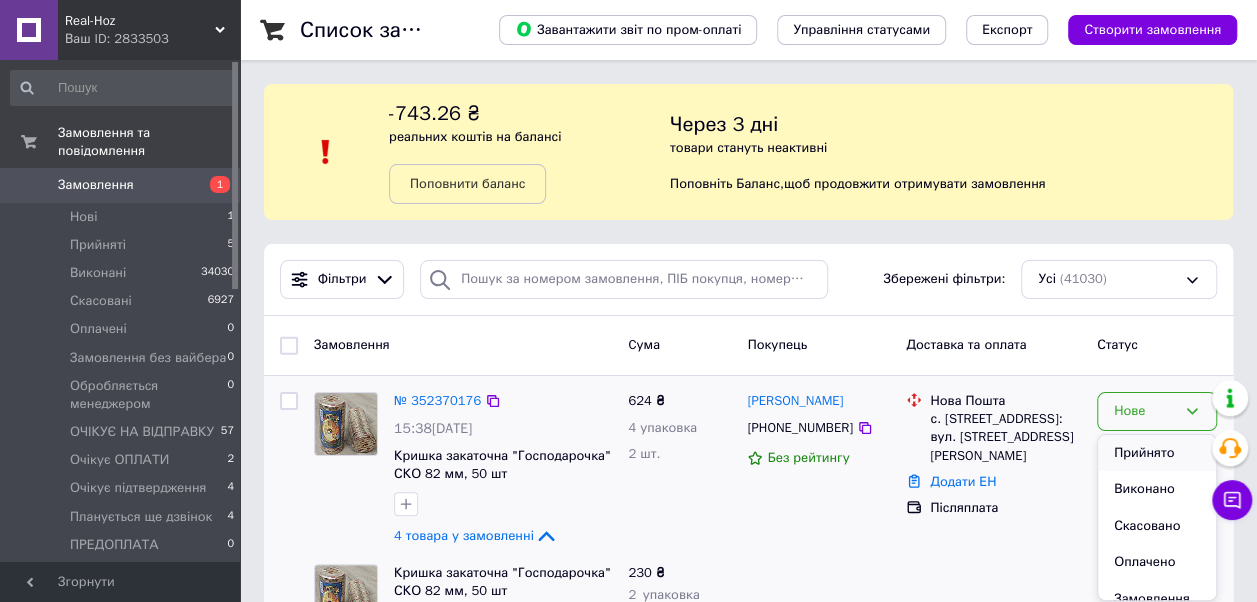 click on "Прийнято" at bounding box center (1157, 453) 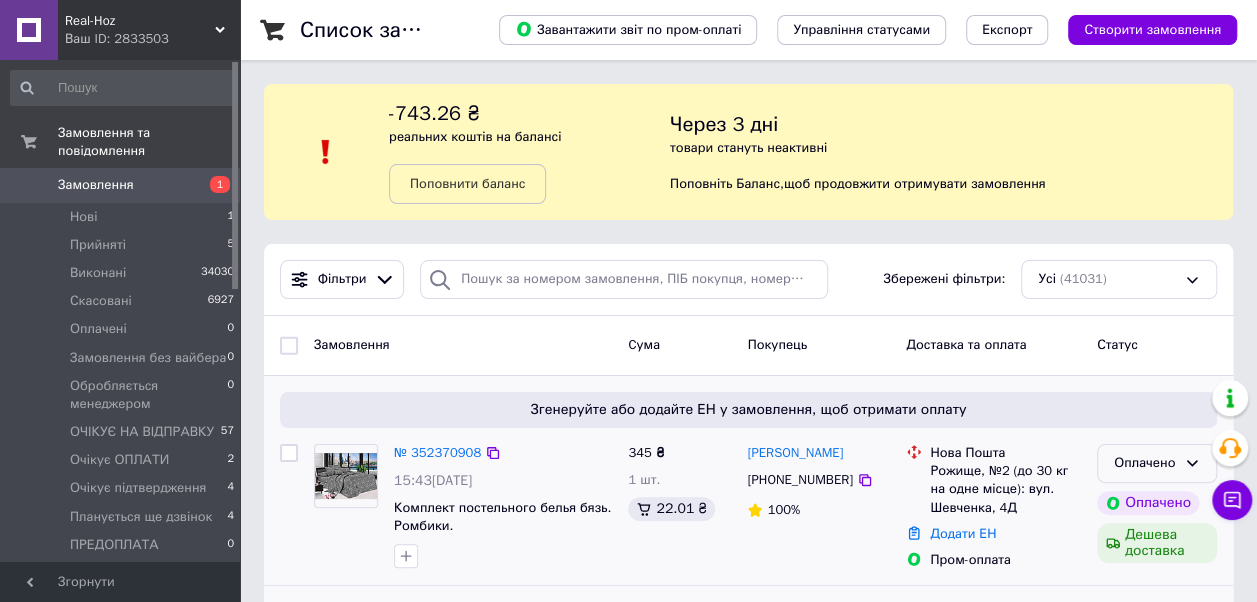 click on "Оплачено" at bounding box center [1157, 463] 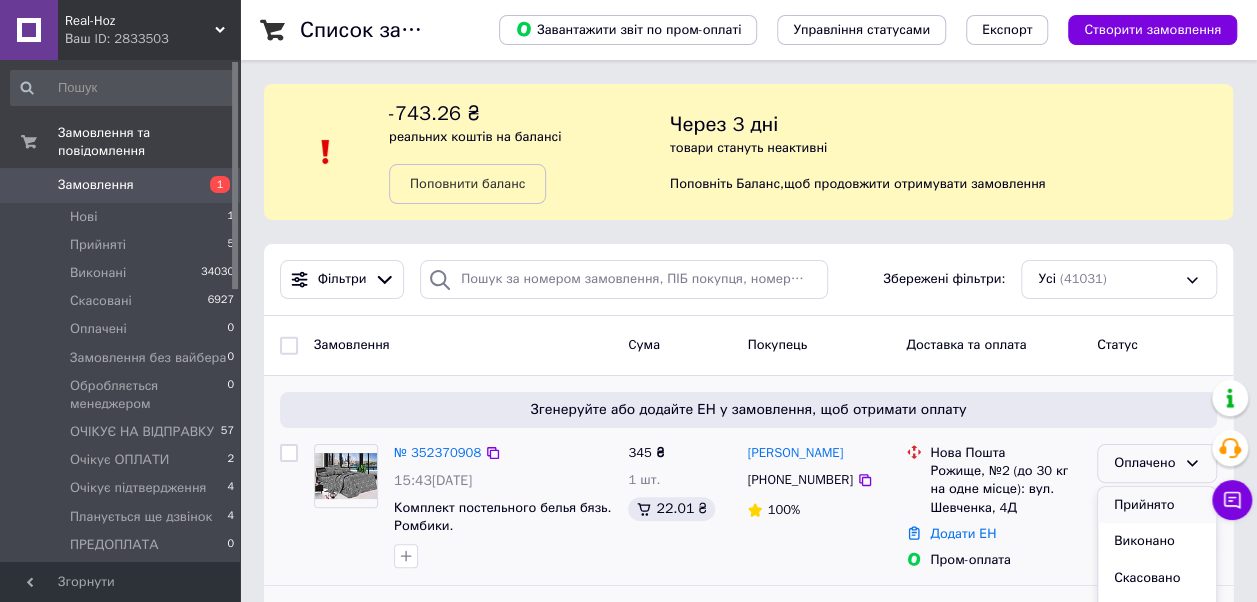 click on "Прийнято" at bounding box center [1157, 505] 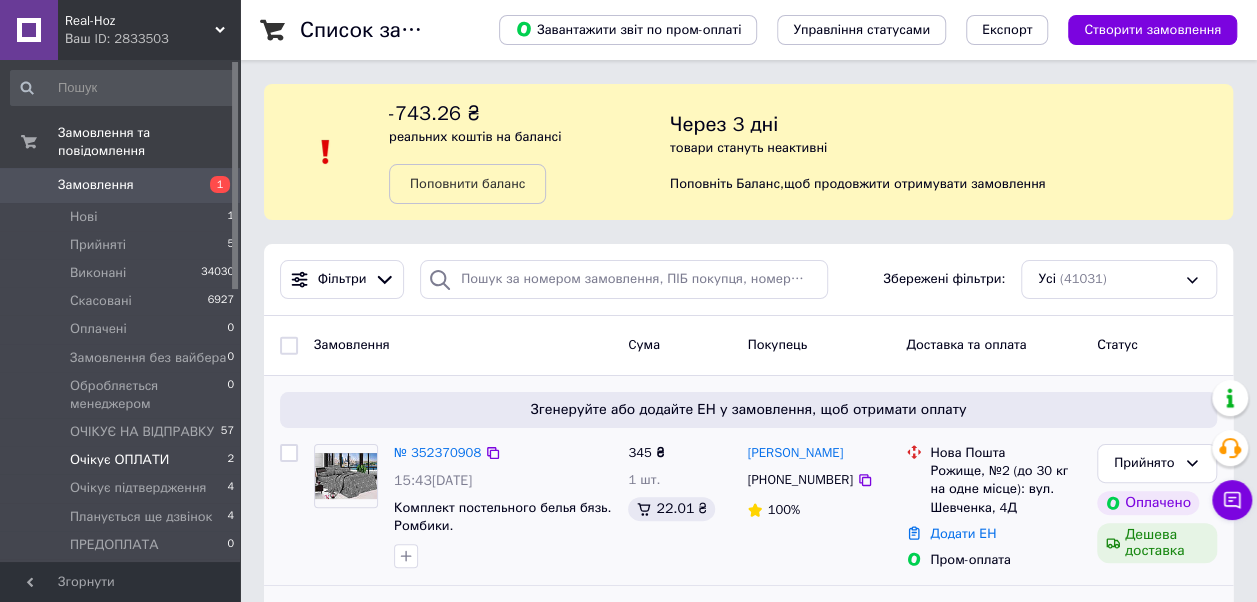 click on "Очікує ОПЛАТИ" at bounding box center [119, 460] 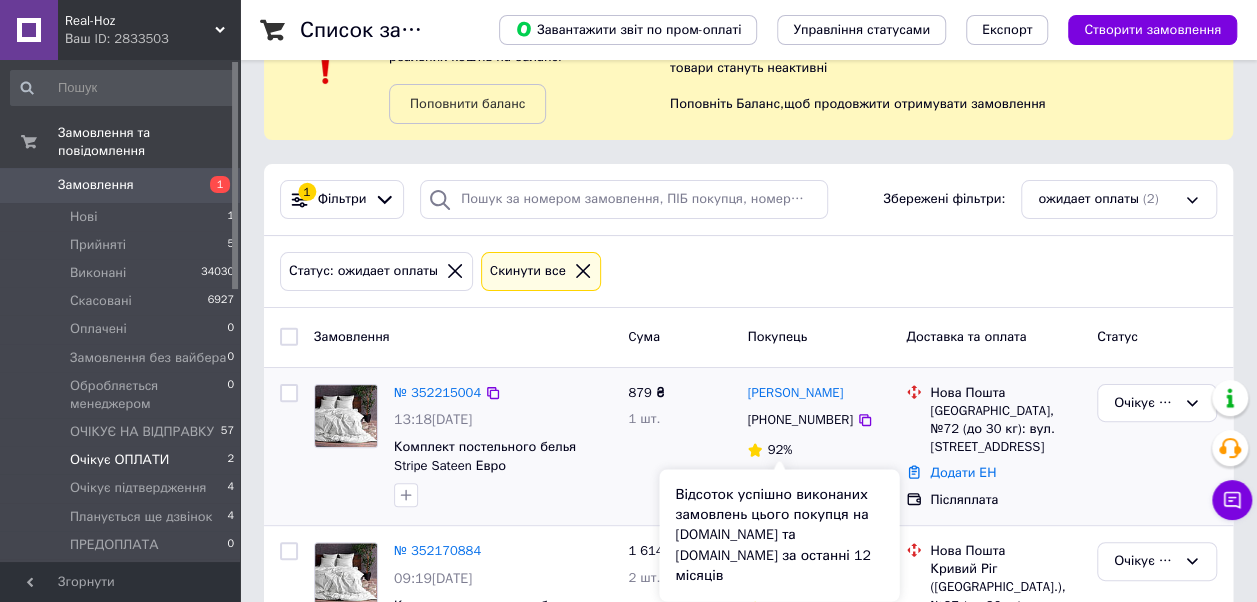 scroll, scrollTop: 236, scrollLeft: 0, axis: vertical 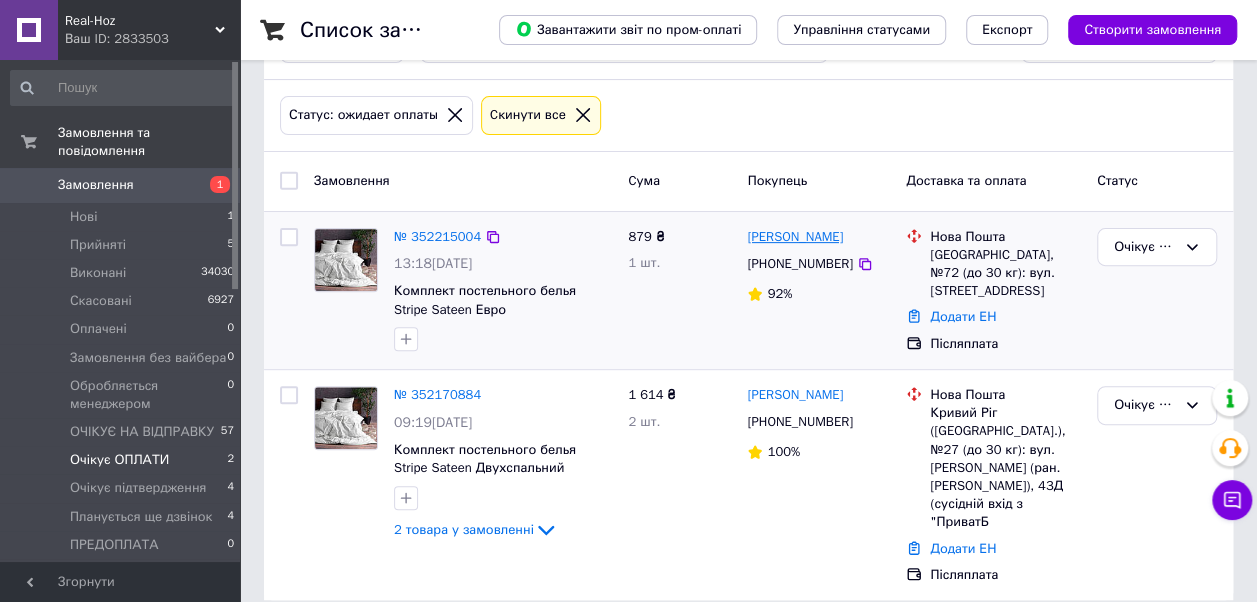 click on "[PERSON_NAME]" at bounding box center (795, 237) 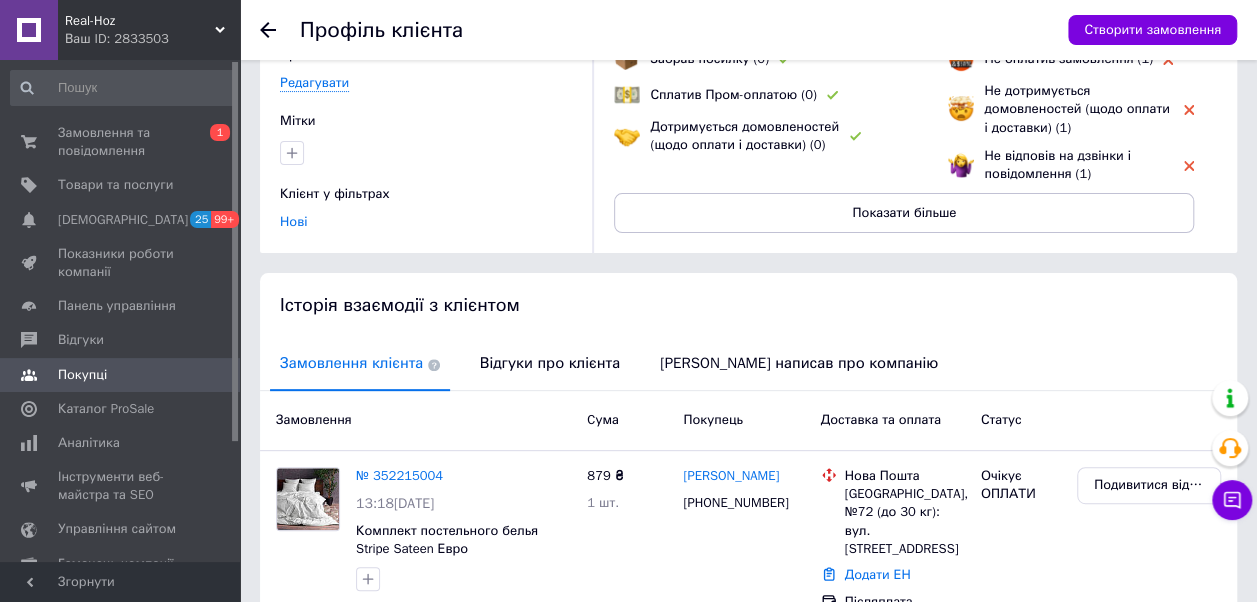 scroll, scrollTop: 200, scrollLeft: 0, axis: vertical 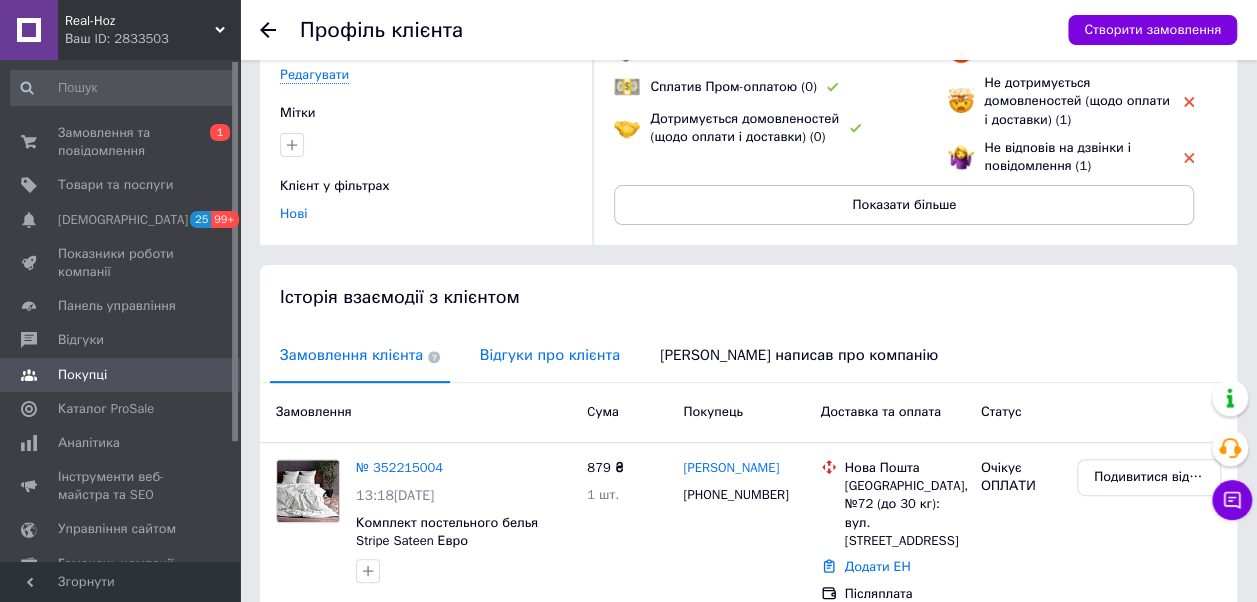 click on "Відгуки про клієнта" at bounding box center (550, 355) 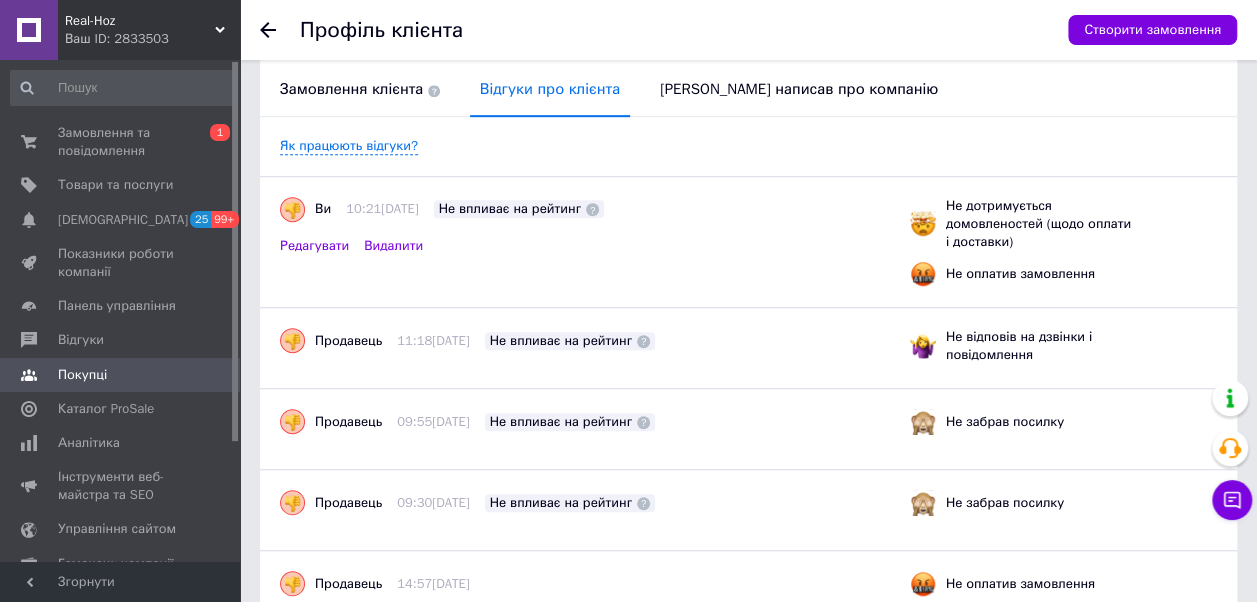 scroll, scrollTop: 0, scrollLeft: 0, axis: both 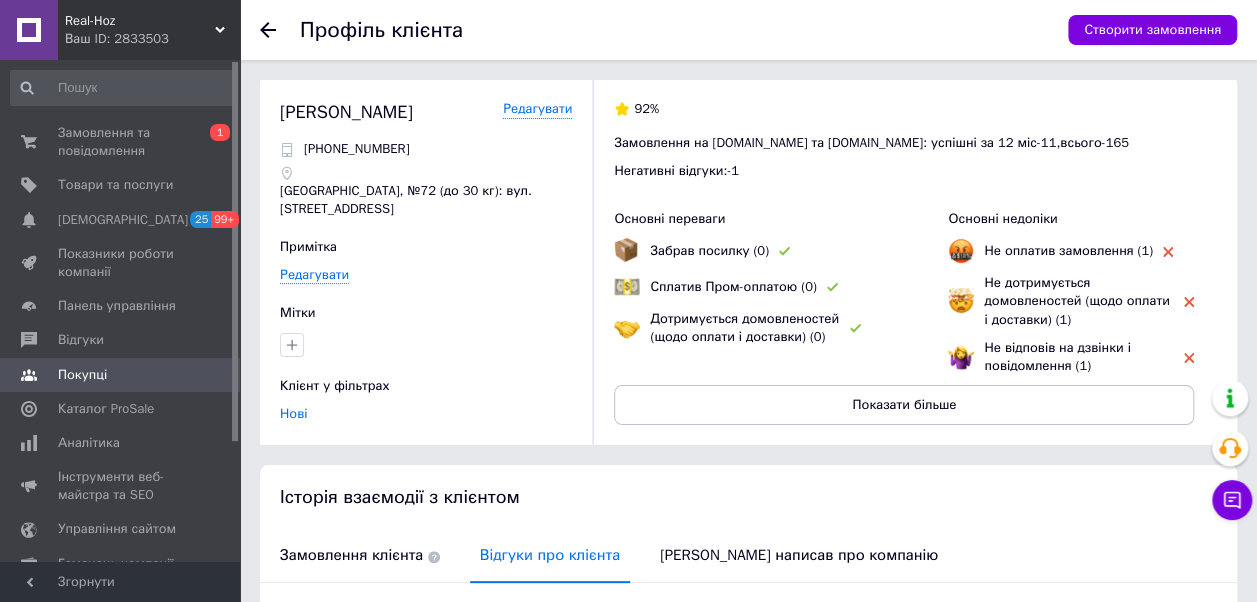 click 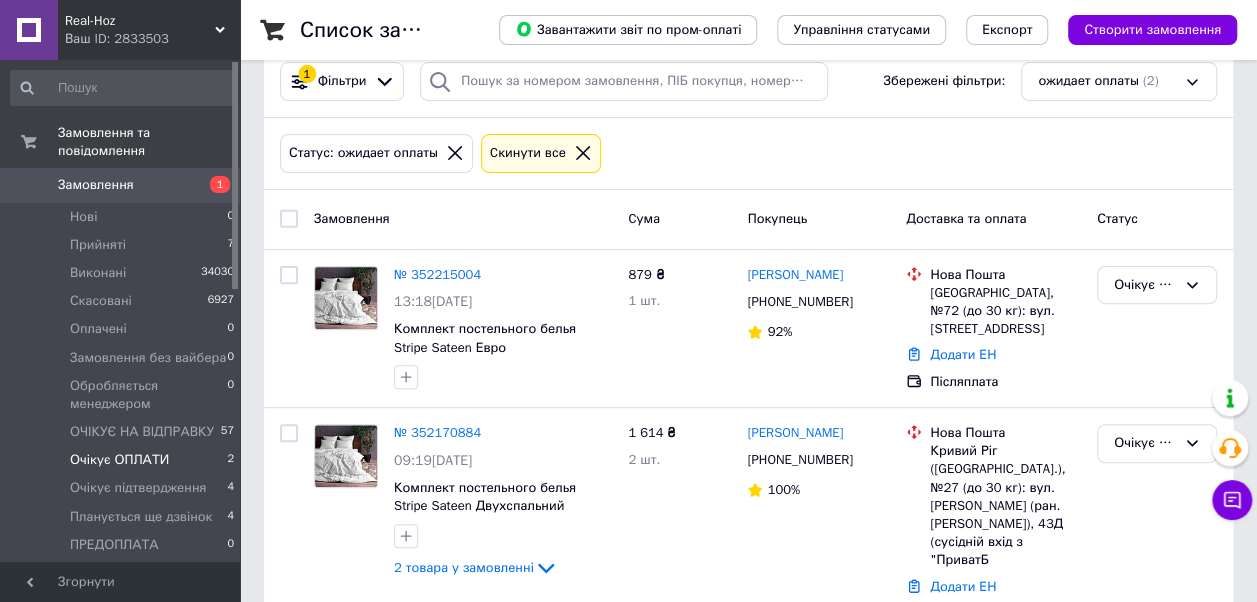 scroll, scrollTop: 200, scrollLeft: 0, axis: vertical 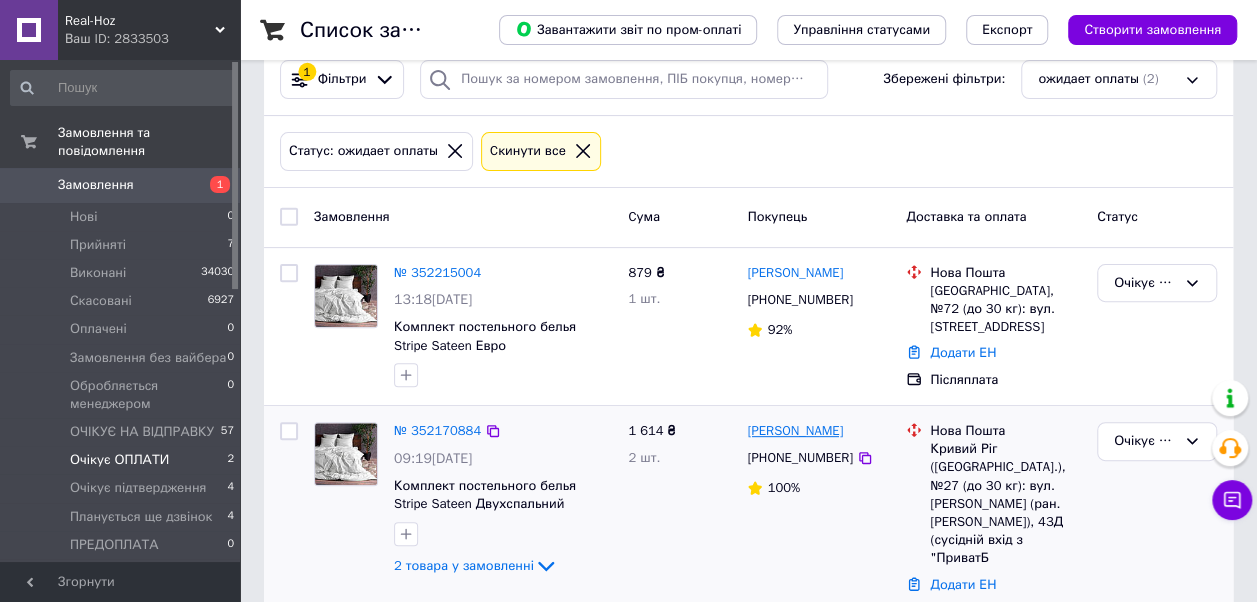 click on "[PERSON_NAME]" at bounding box center [795, 431] 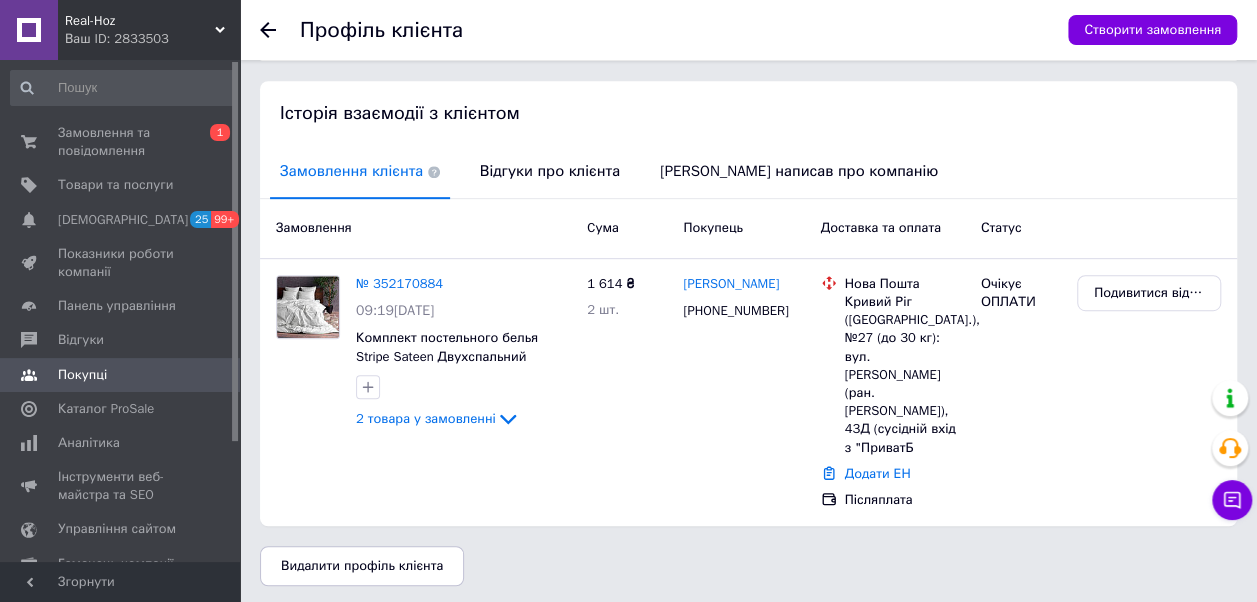scroll, scrollTop: 403, scrollLeft: 0, axis: vertical 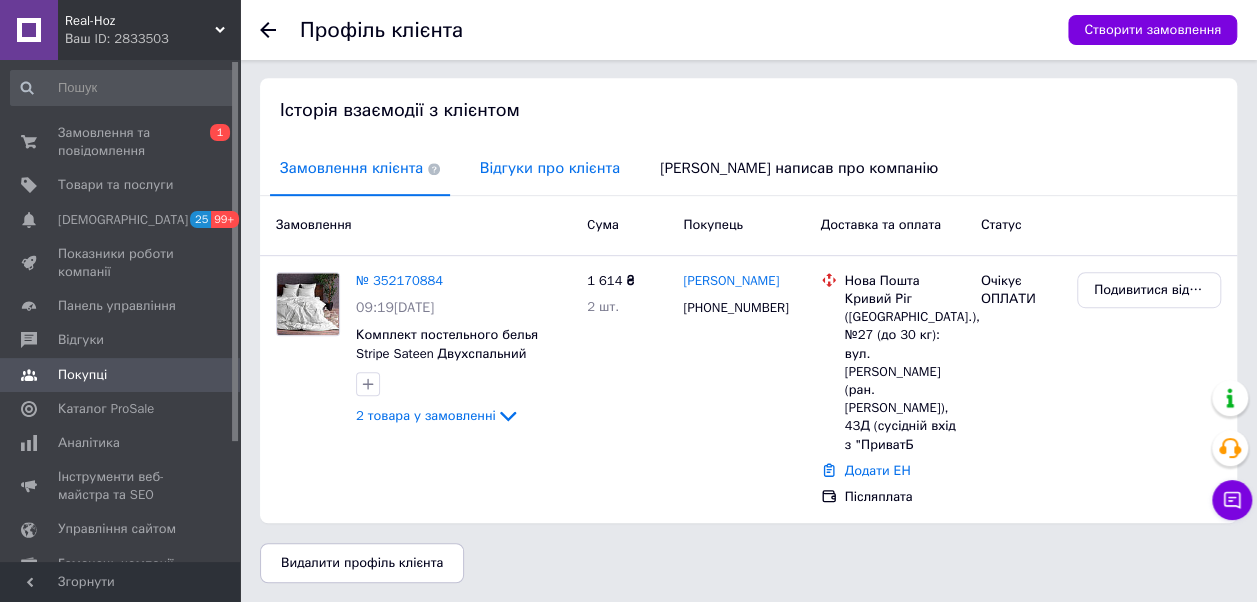 click on "Відгуки про клієнта" at bounding box center (550, 168) 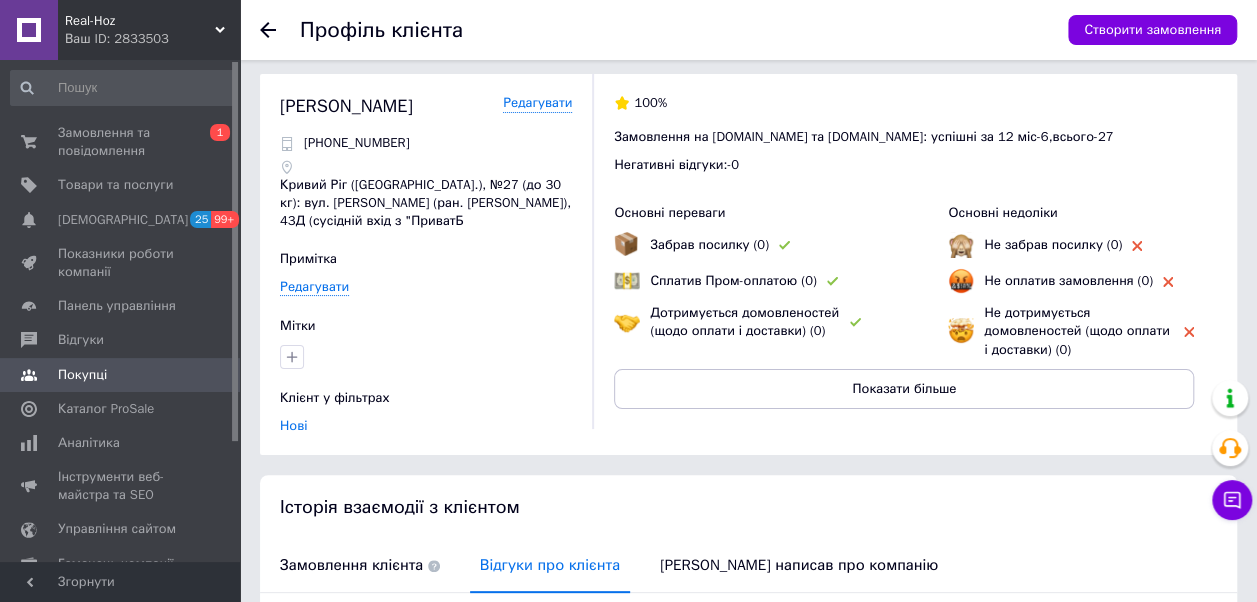 scroll, scrollTop: 0, scrollLeft: 0, axis: both 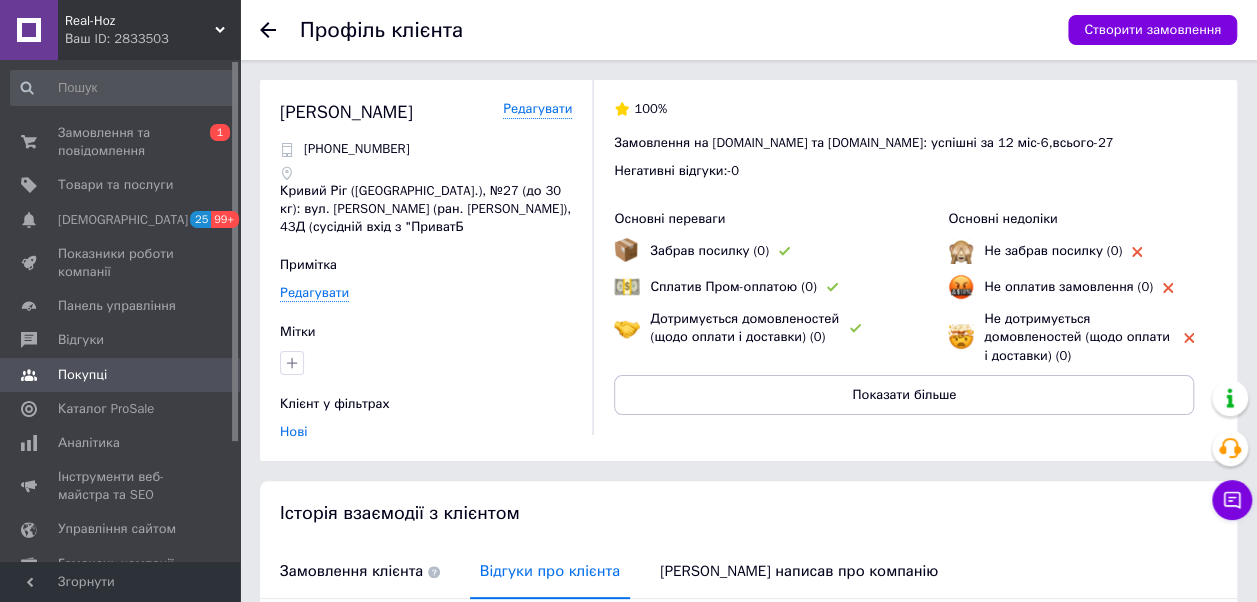 click 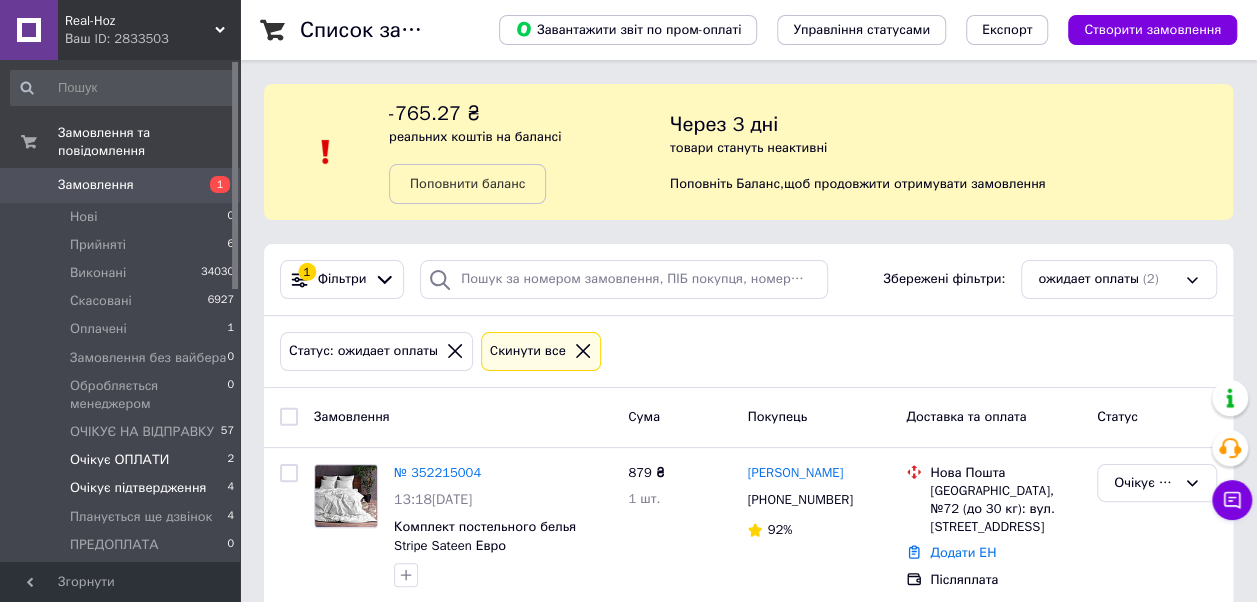 click on "Очікує підтвердження" at bounding box center (138, 488) 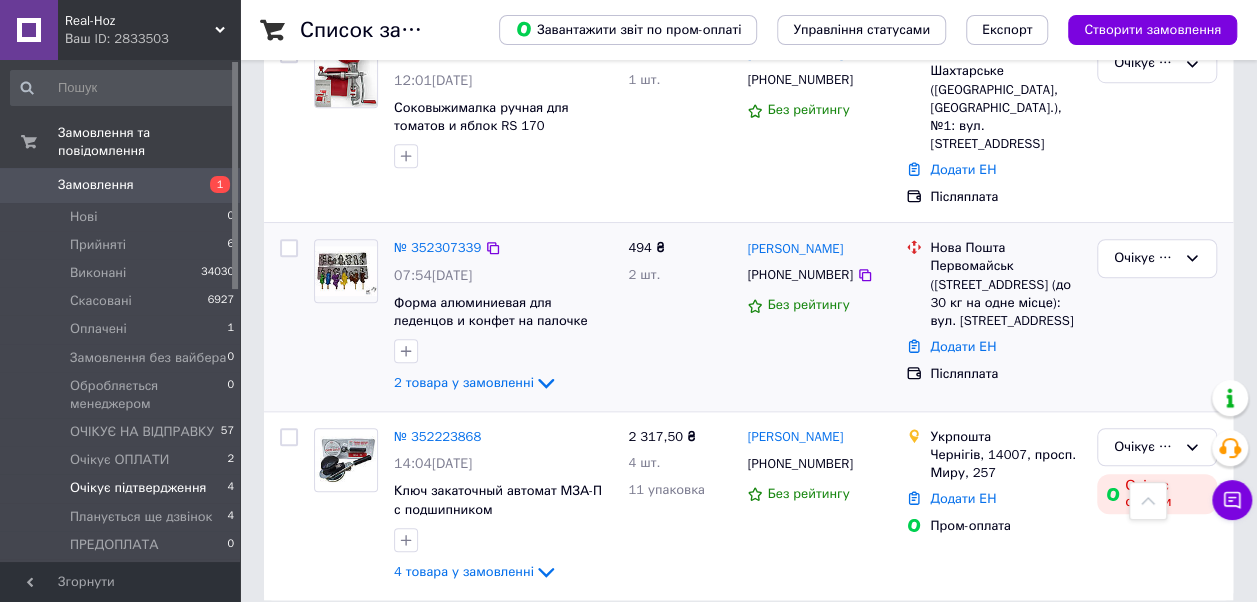 scroll, scrollTop: 609, scrollLeft: 0, axis: vertical 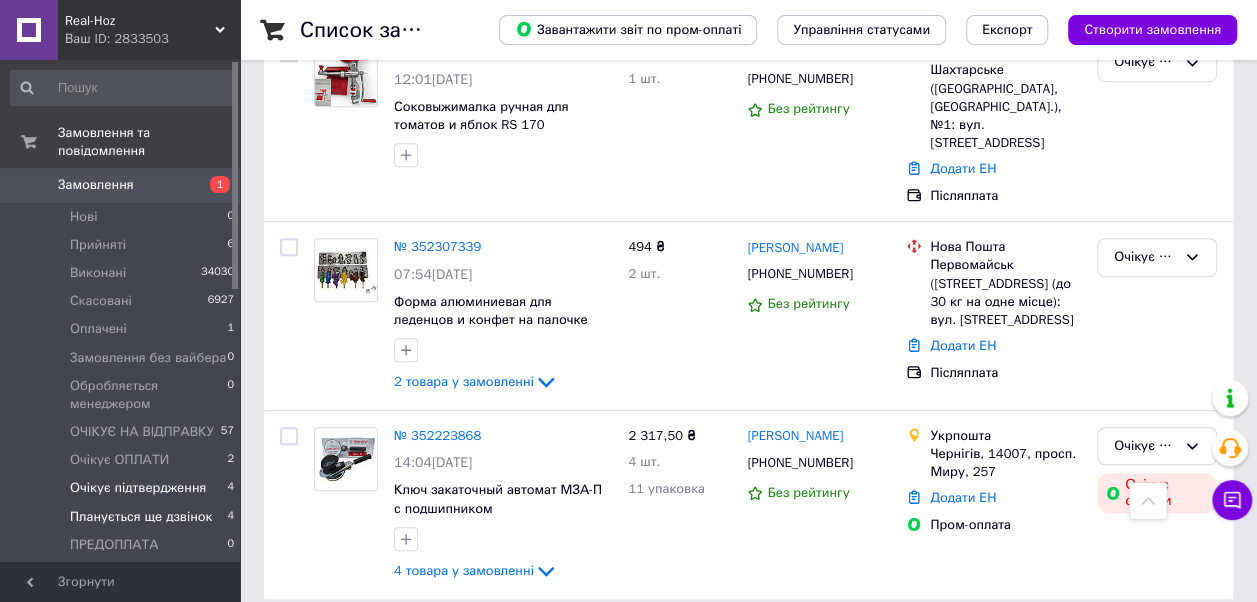 click on "Планується ще дзвінок" at bounding box center (141, 517) 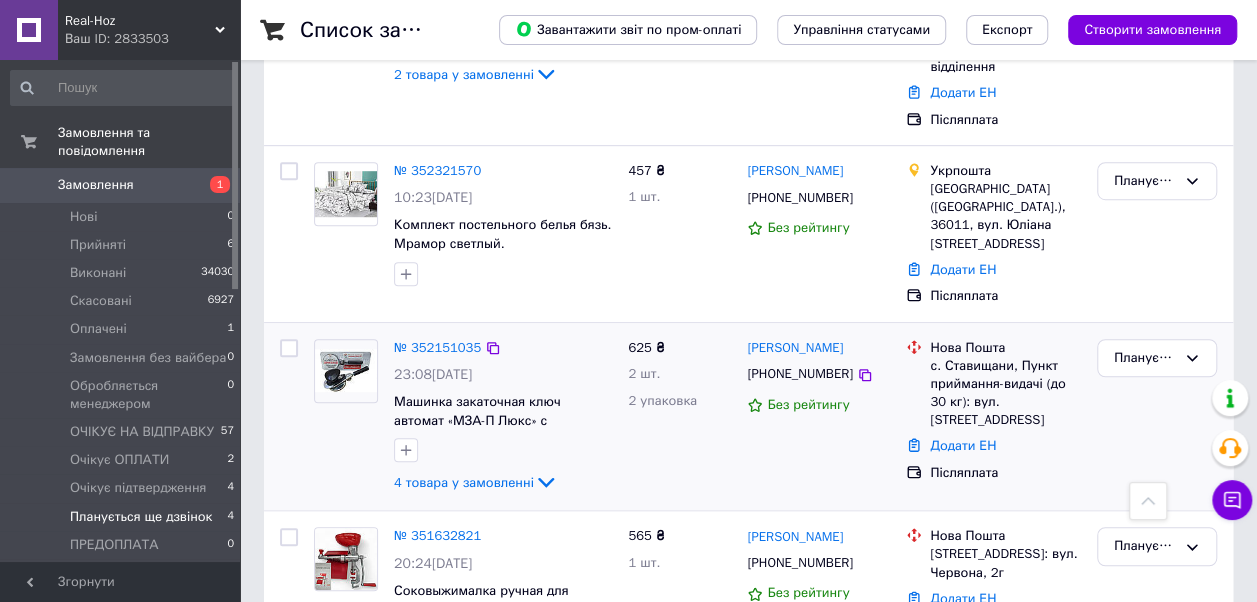 scroll, scrollTop: 558, scrollLeft: 0, axis: vertical 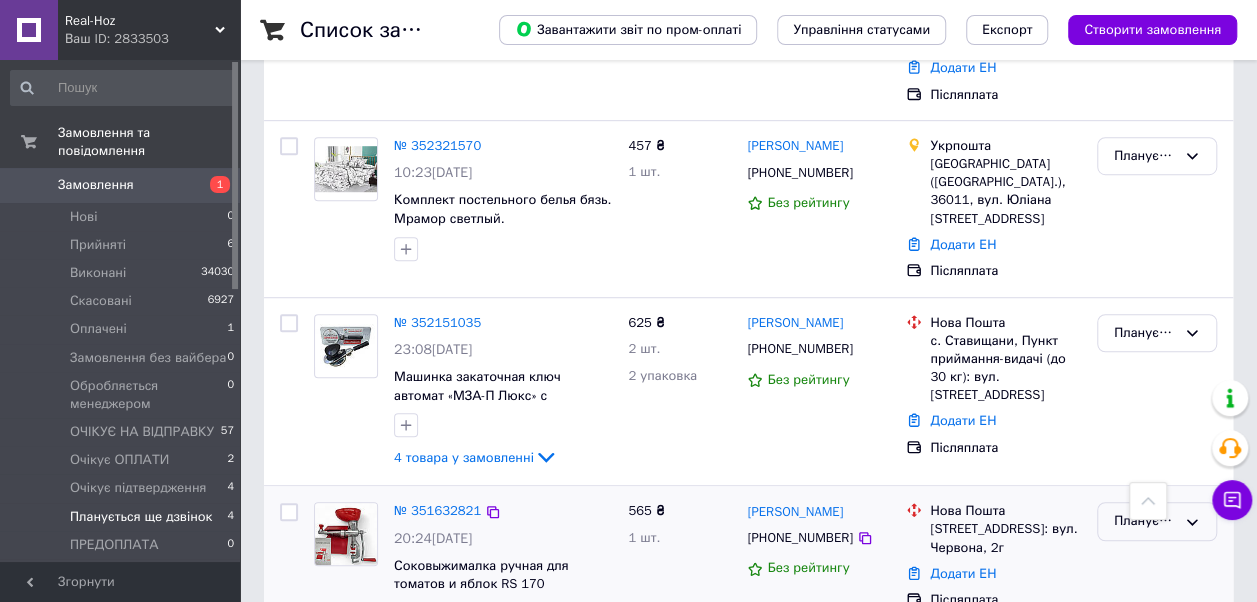 click on "Планується ще дзвінок" at bounding box center (1157, 521) 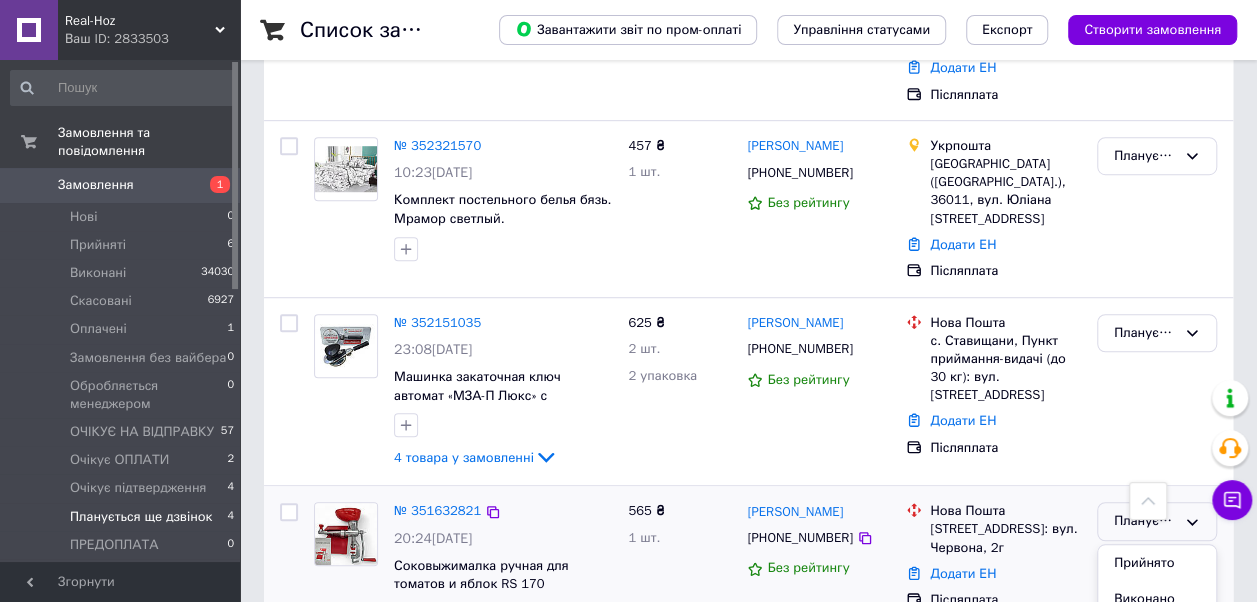 click on "Скасовано" at bounding box center (1157, 636) 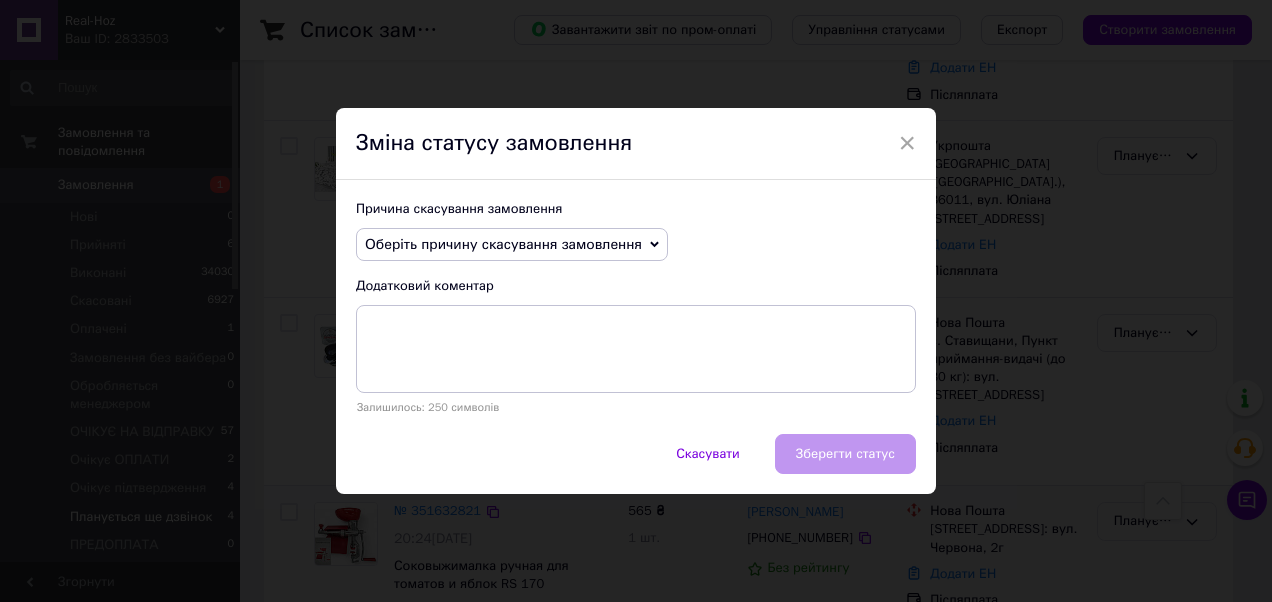 click on "Оберіть причину скасування замовлення" at bounding box center [503, 244] 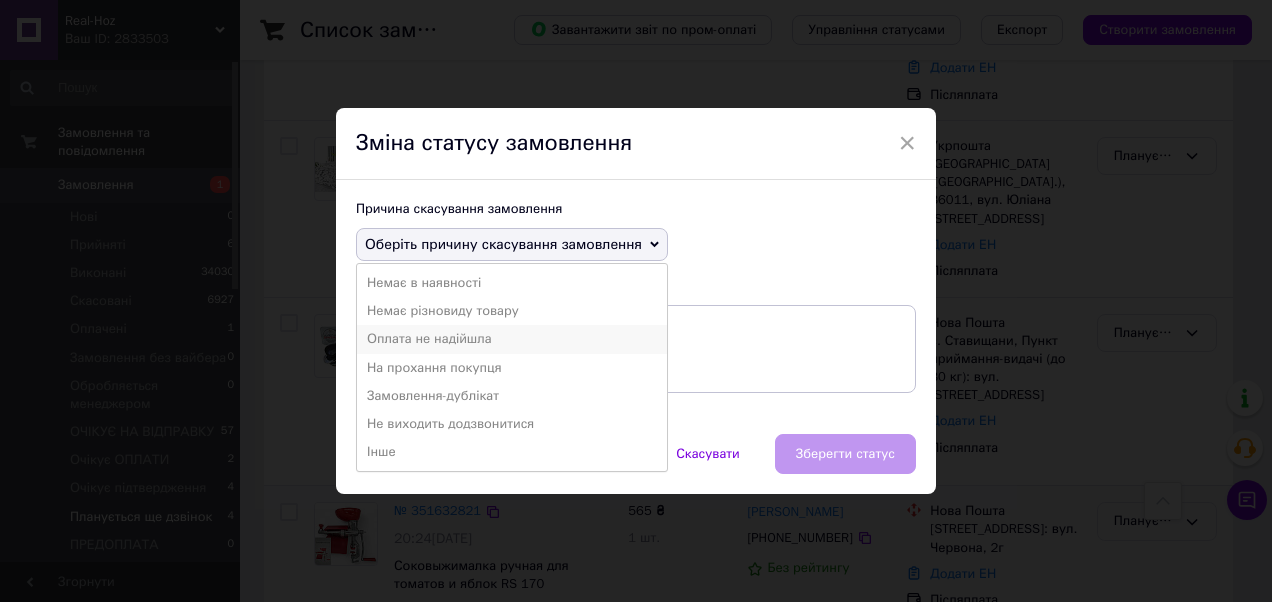 click on "Оплата не надійшла" at bounding box center [512, 339] 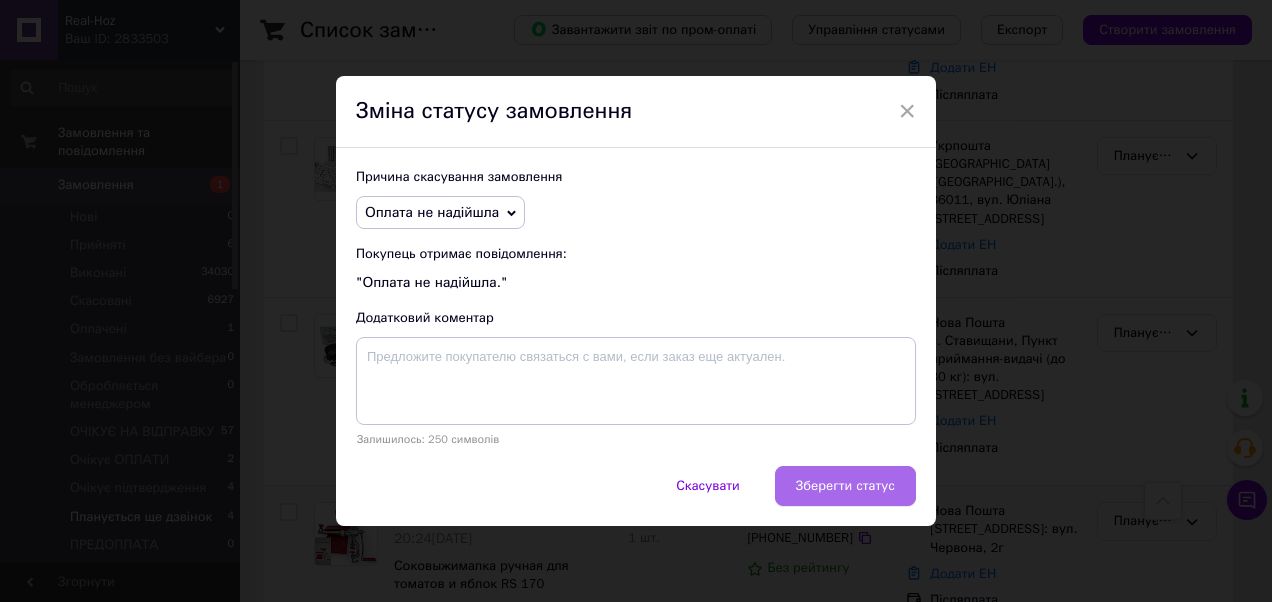 click on "Зберегти статус" at bounding box center (845, 486) 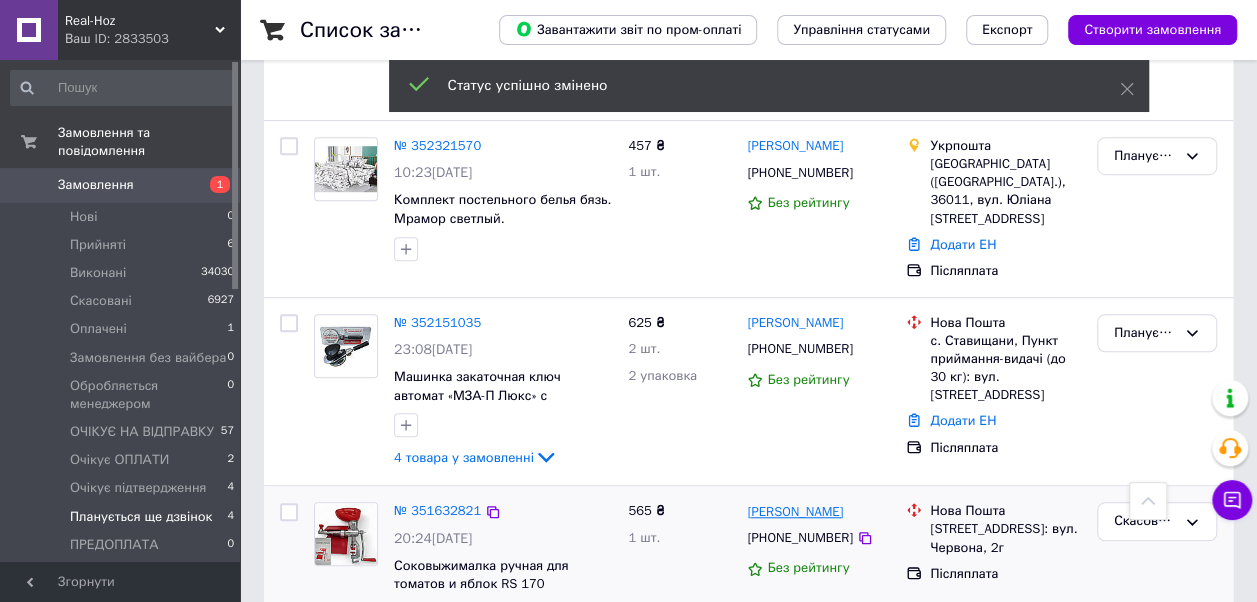 click on "[PERSON_NAME]" at bounding box center [795, 512] 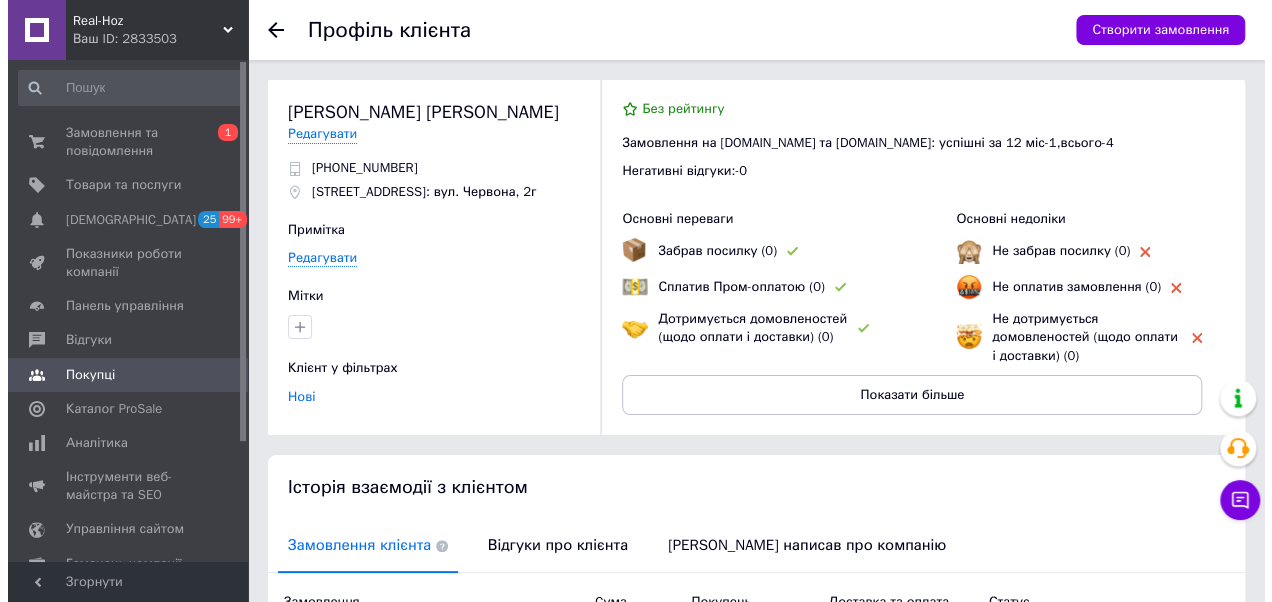 scroll, scrollTop: 266, scrollLeft: 0, axis: vertical 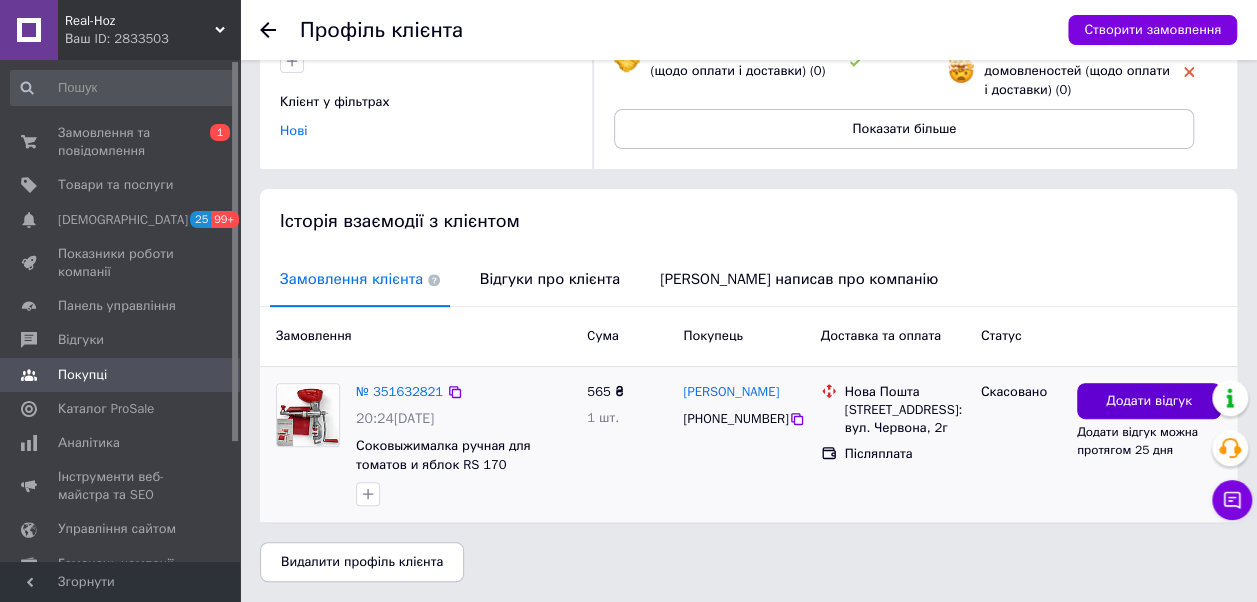click on "Додати відгук" at bounding box center [1149, 401] 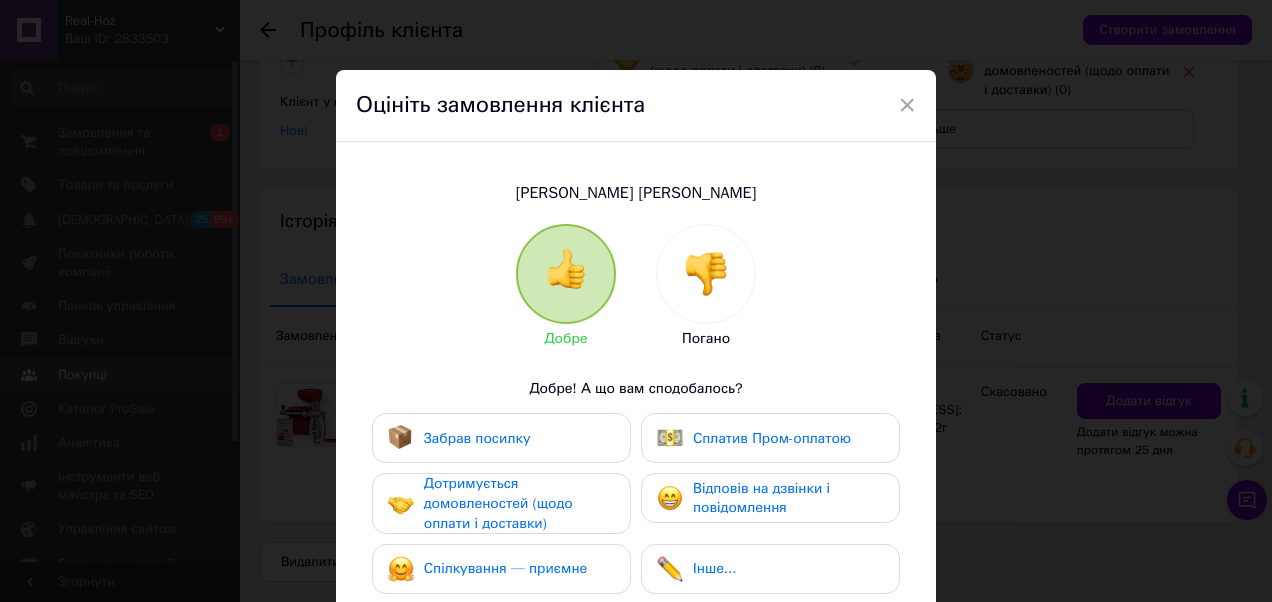 click at bounding box center (706, 274) 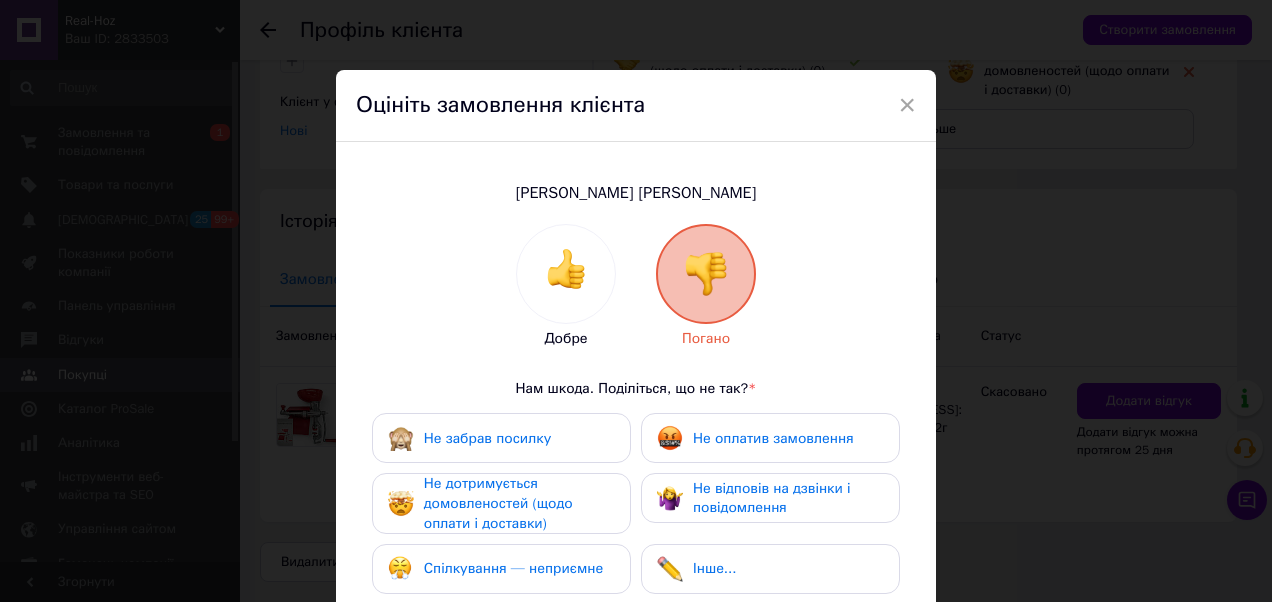 click on "Не забрав посилку" at bounding box center (501, 438) 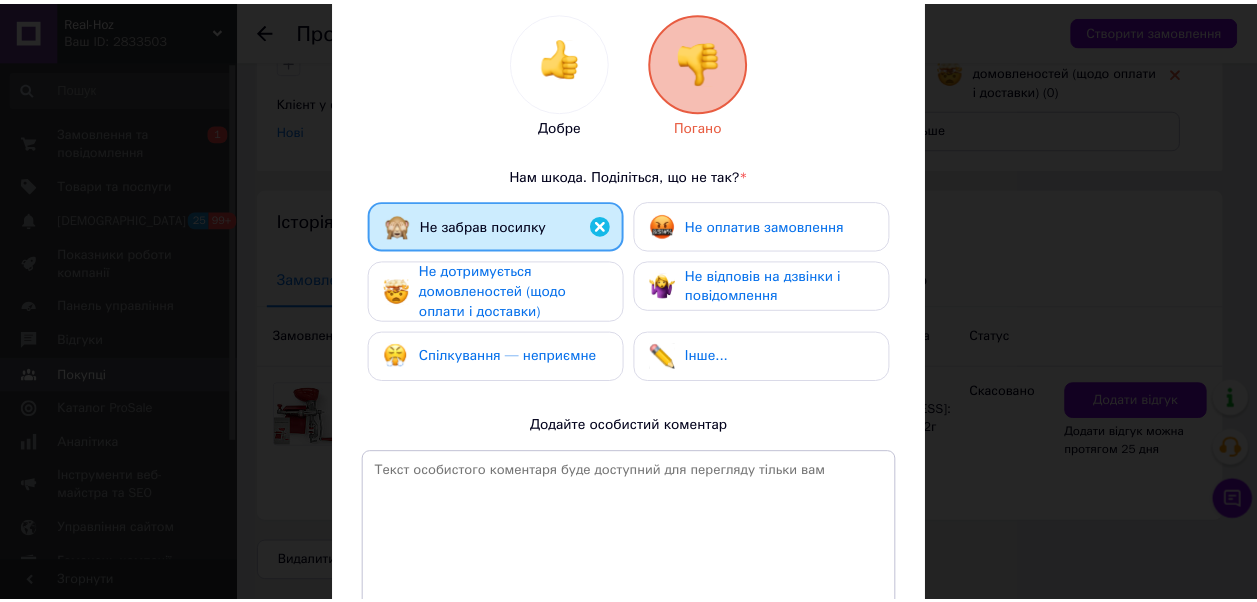 scroll, scrollTop: 300, scrollLeft: 0, axis: vertical 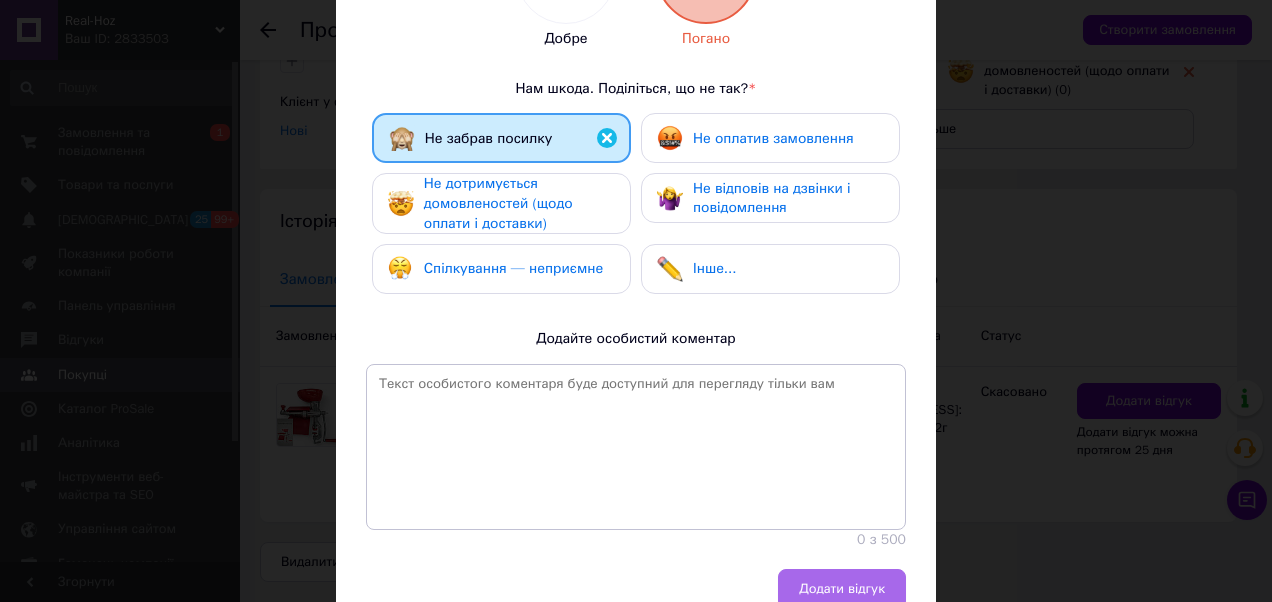 click on "Додати відгук" at bounding box center [842, 589] 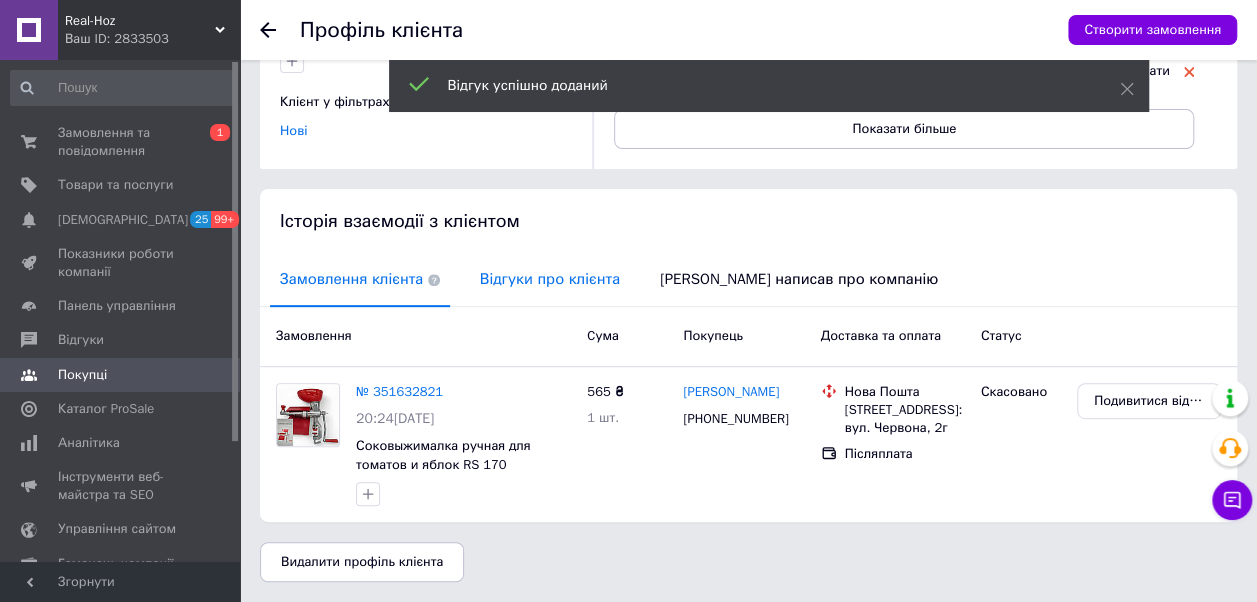 click on "Відгуки про клієнта" at bounding box center (550, 279) 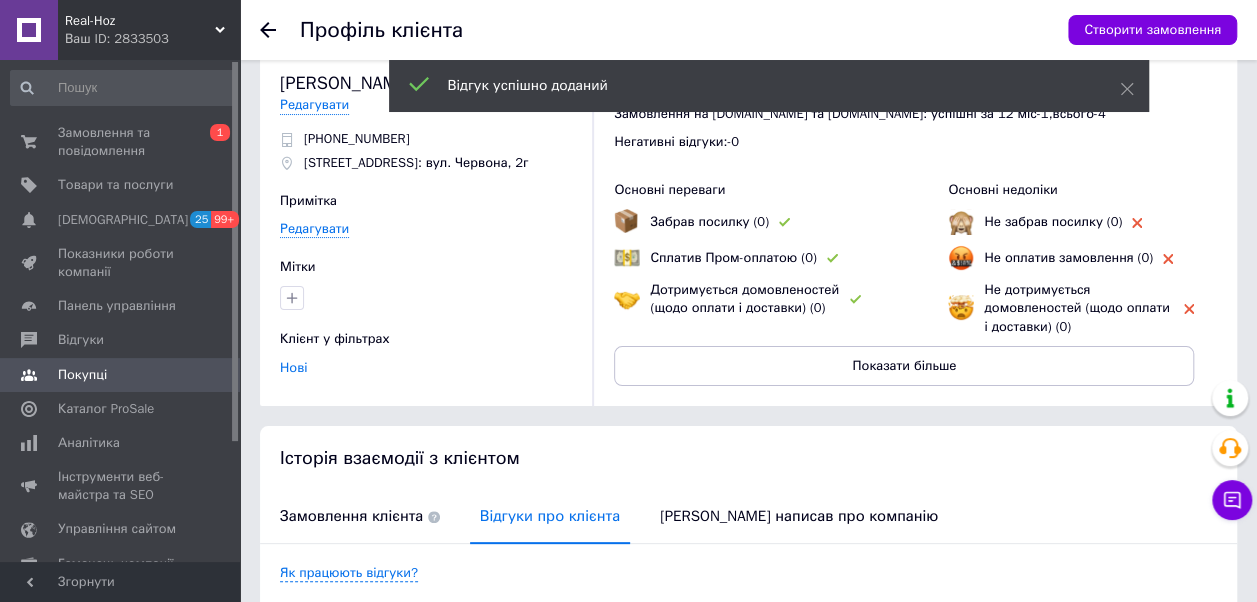 scroll, scrollTop: 0, scrollLeft: 0, axis: both 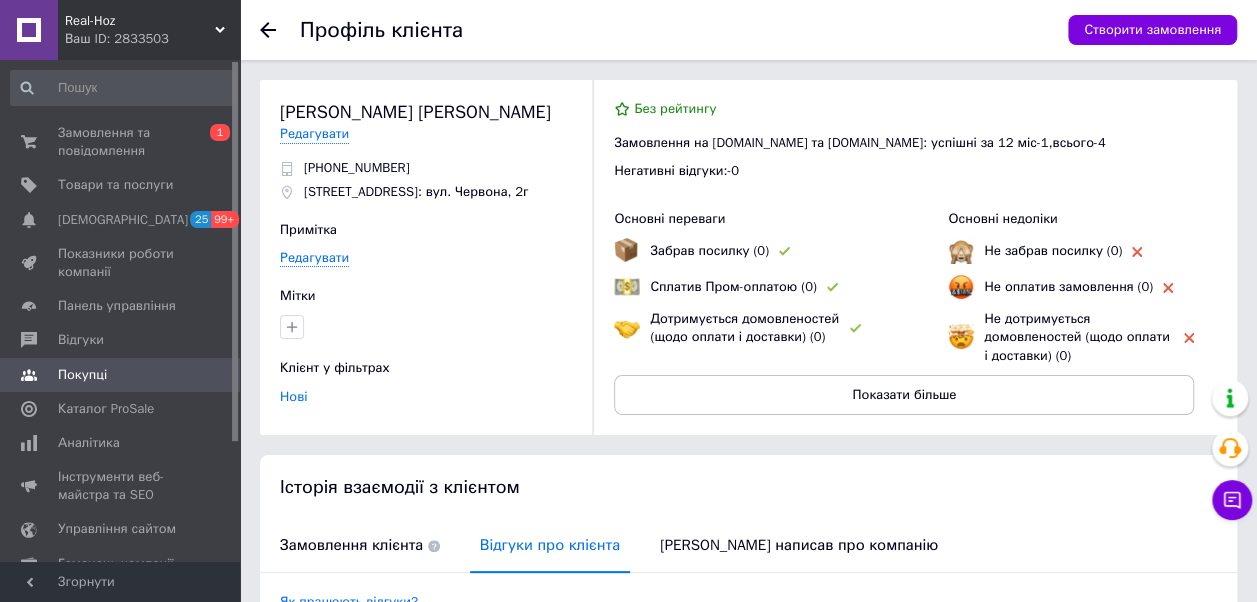 click 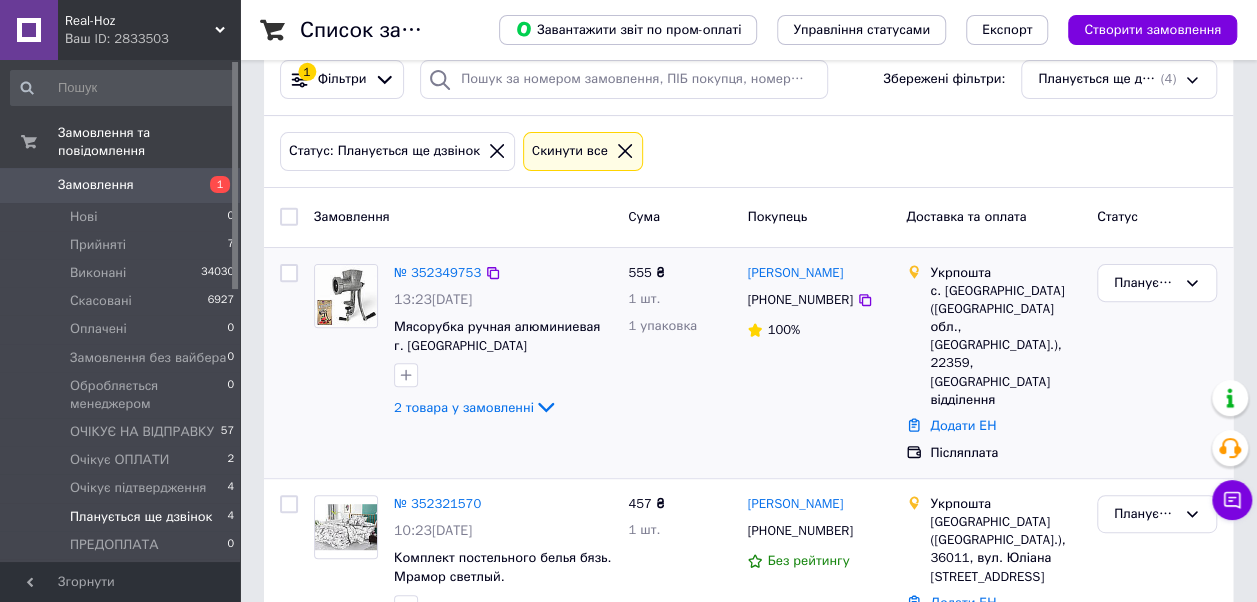 scroll, scrollTop: 558, scrollLeft: 0, axis: vertical 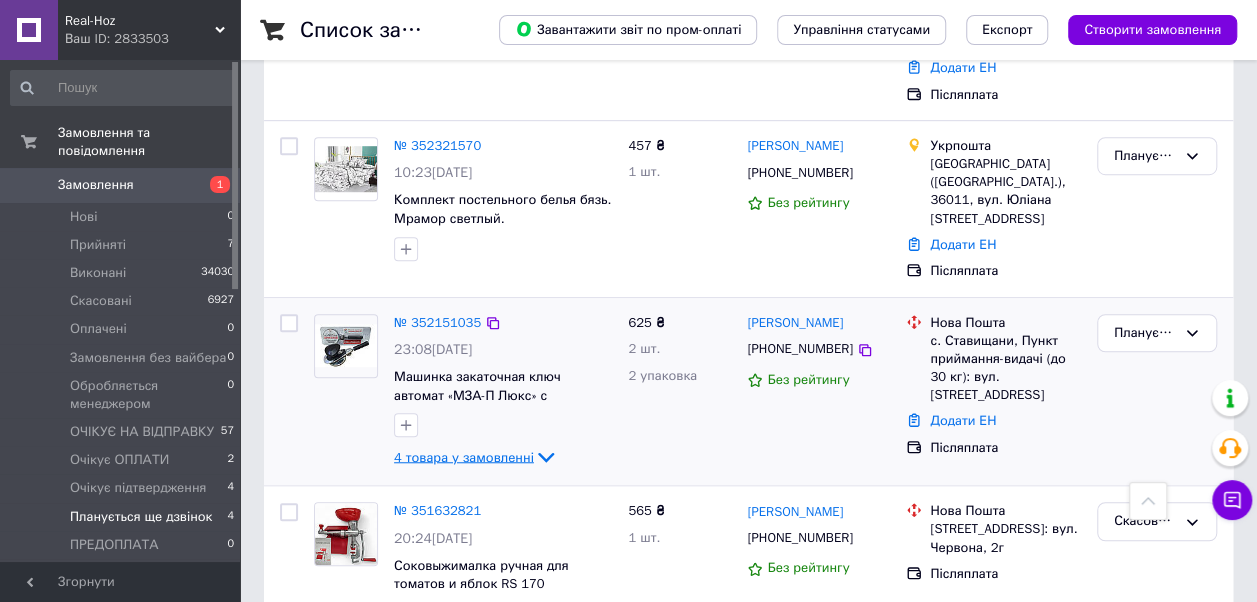 click on "4 товара у замовленні" at bounding box center (464, 456) 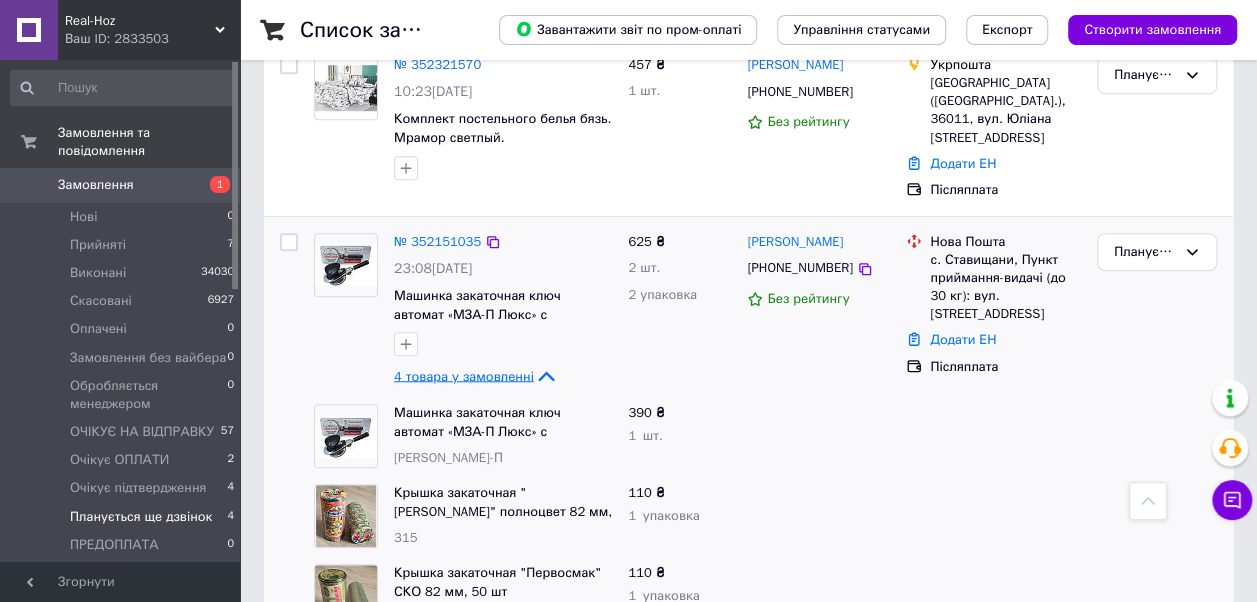 scroll, scrollTop: 558, scrollLeft: 0, axis: vertical 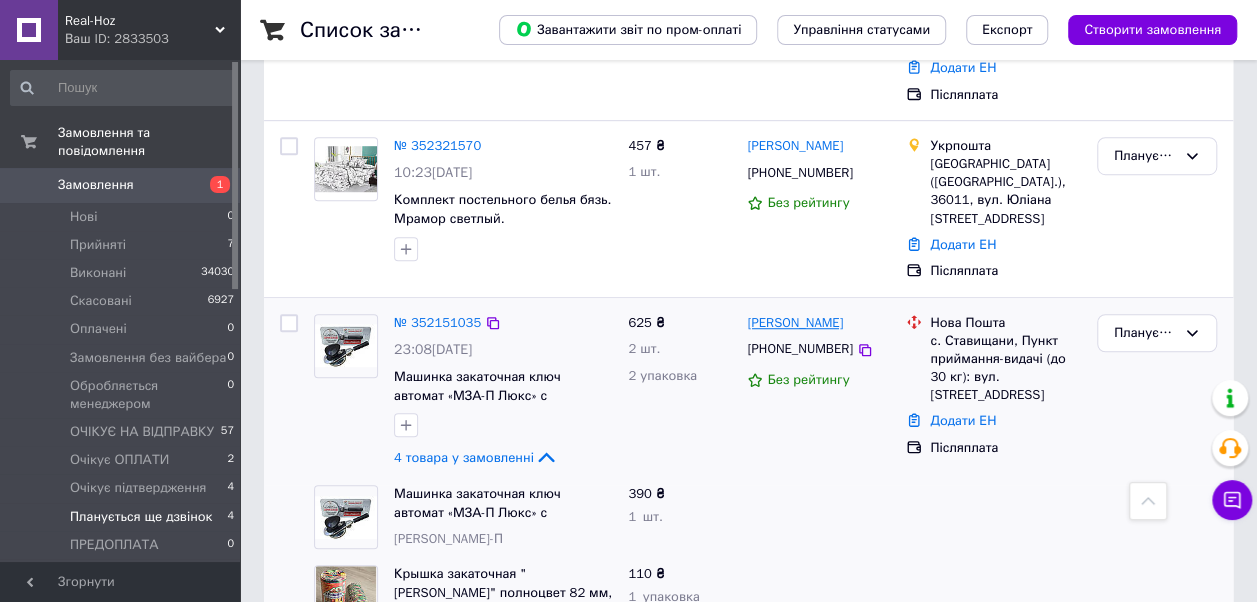 click on "[PERSON_NAME]" at bounding box center [795, 323] 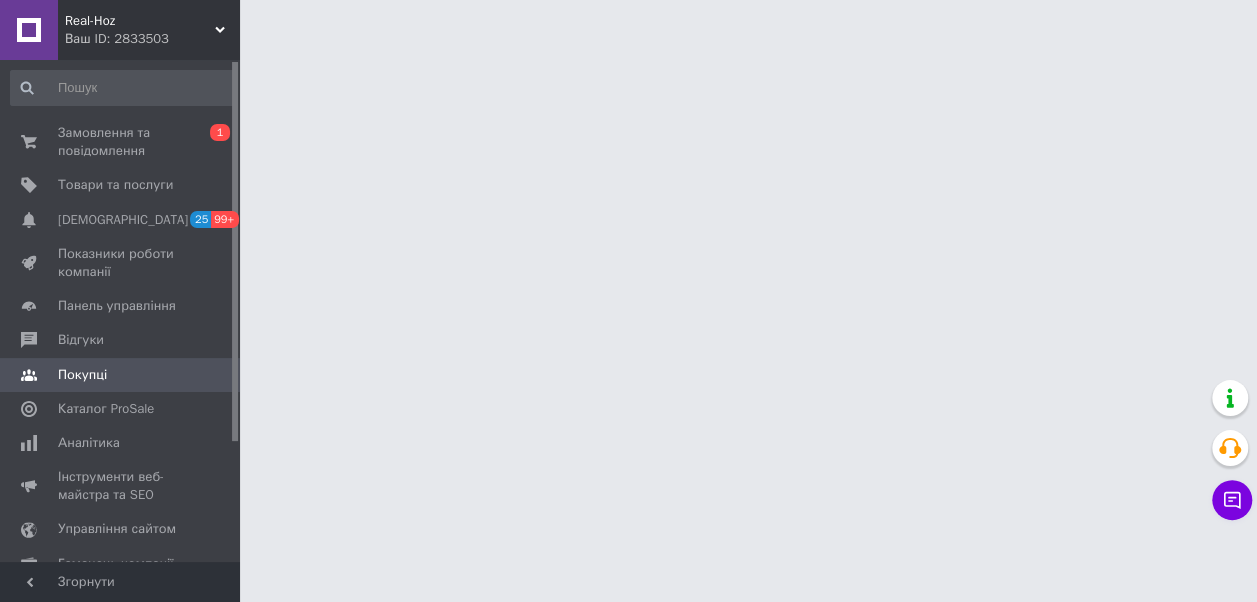 scroll, scrollTop: 0, scrollLeft: 0, axis: both 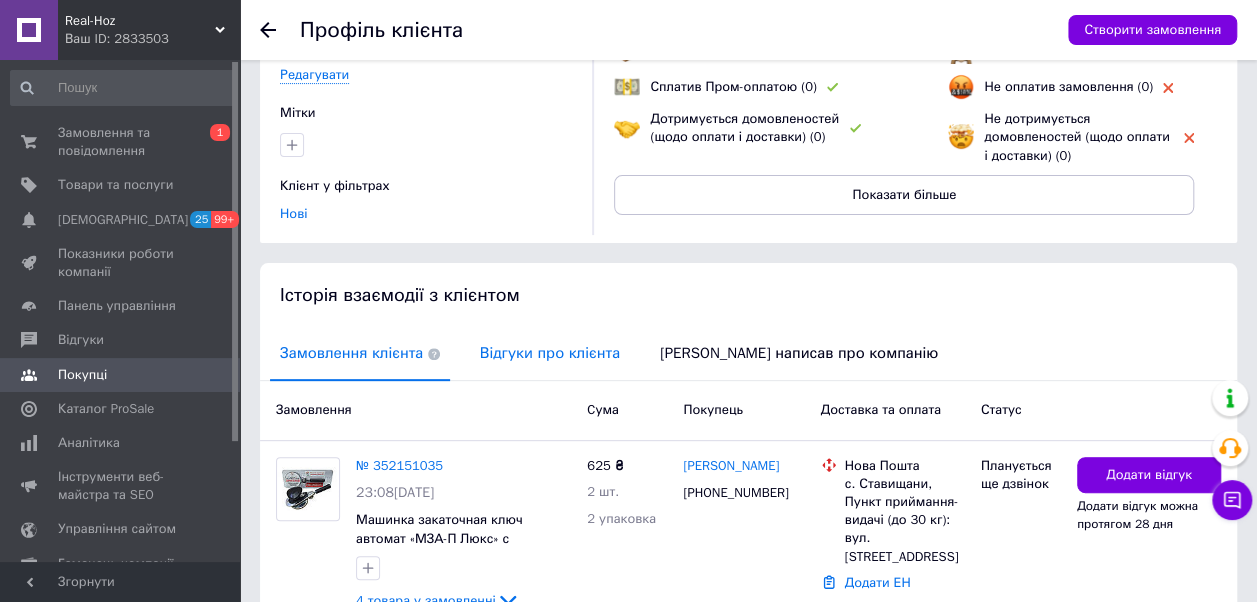 click on "Відгуки про клієнта" at bounding box center (550, 353) 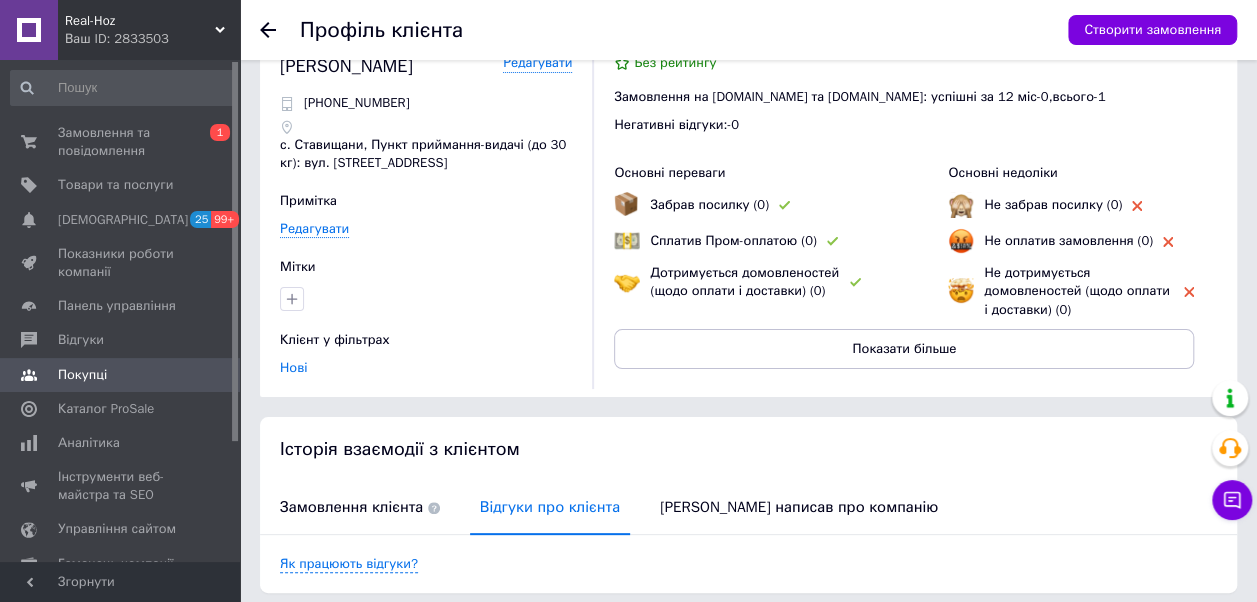scroll, scrollTop: 0, scrollLeft: 0, axis: both 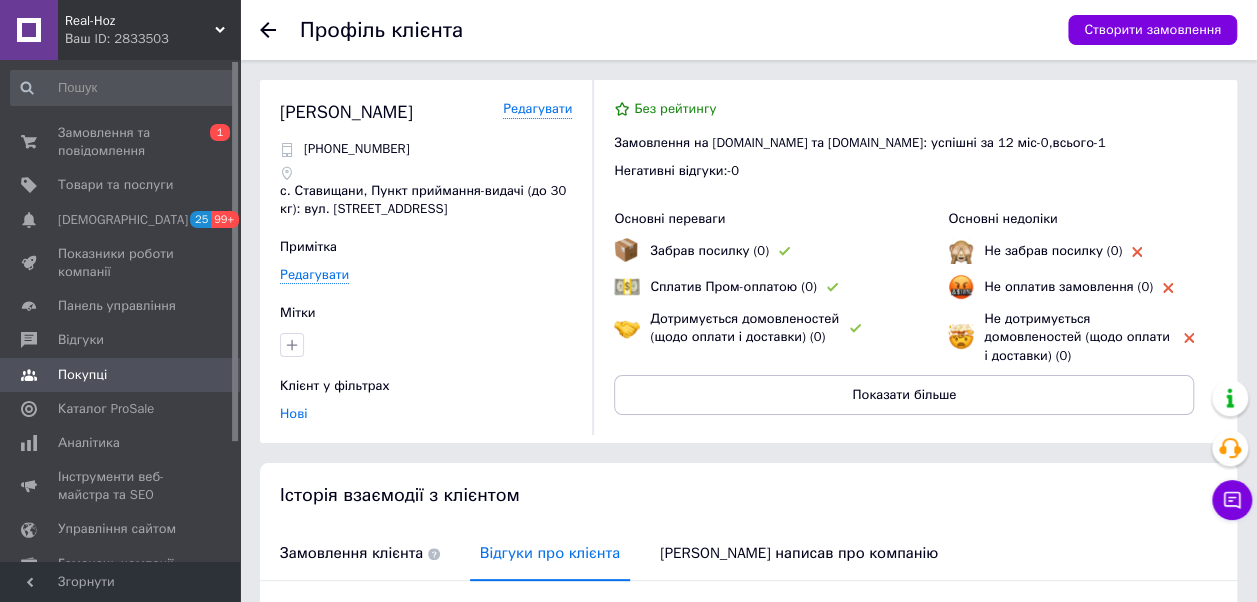 click 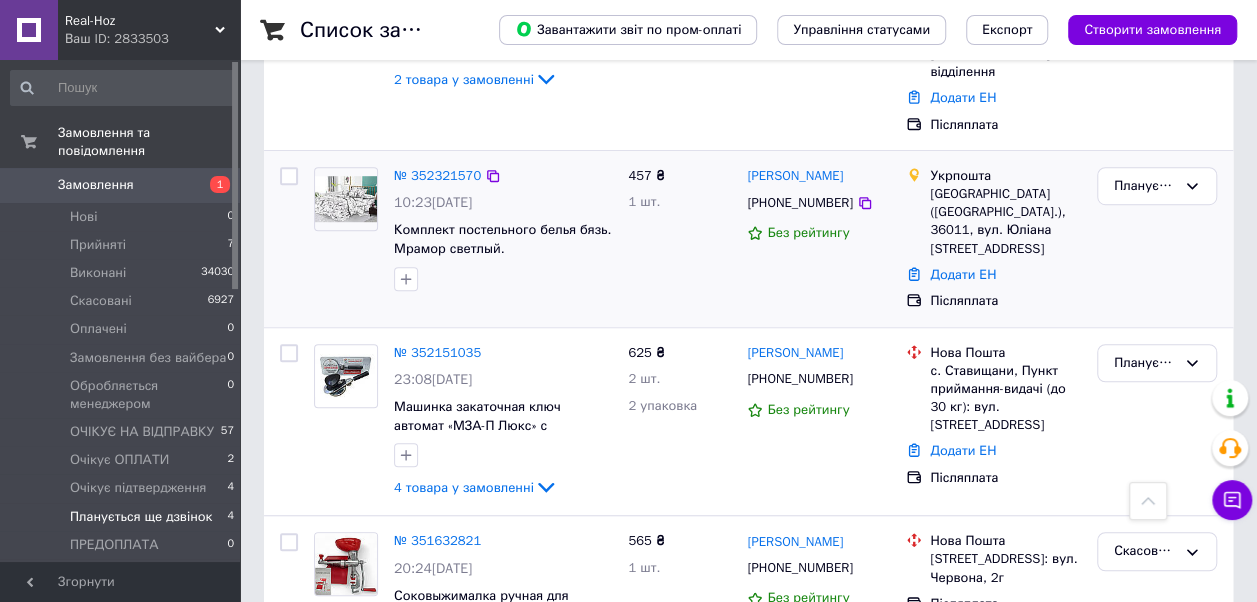 scroll, scrollTop: 558, scrollLeft: 0, axis: vertical 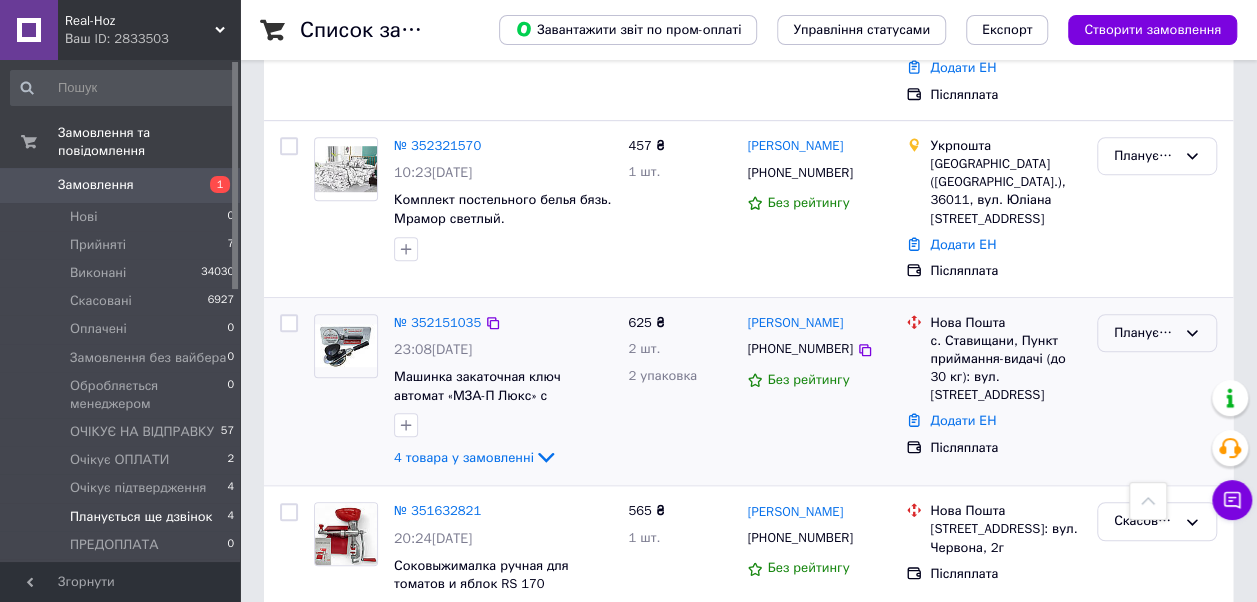 click on "Планується ще дзвінок" at bounding box center [1145, 333] 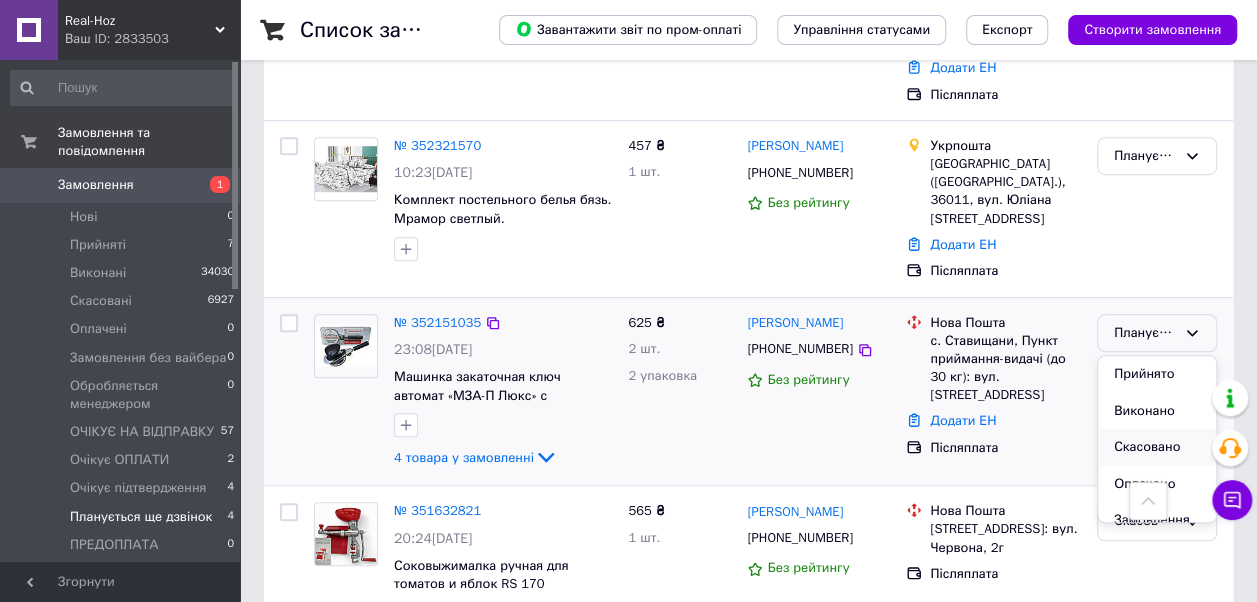 click on "Скасовано" at bounding box center (1157, 447) 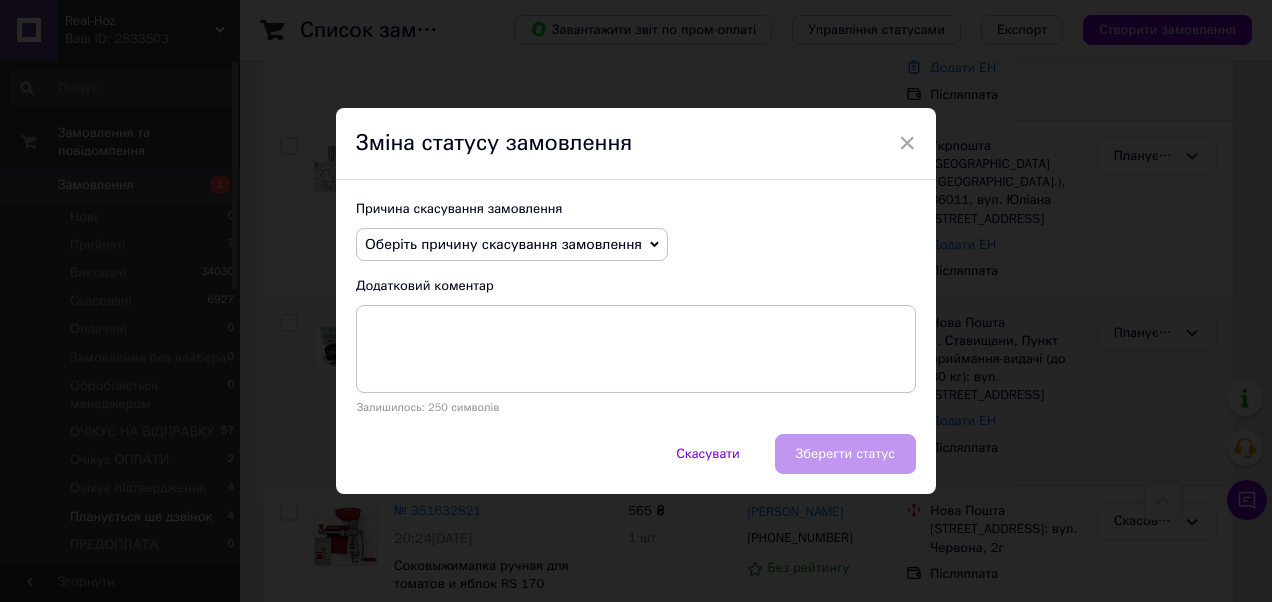 click on "Оберіть причину скасування замовлення" at bounding box center (503, 244) 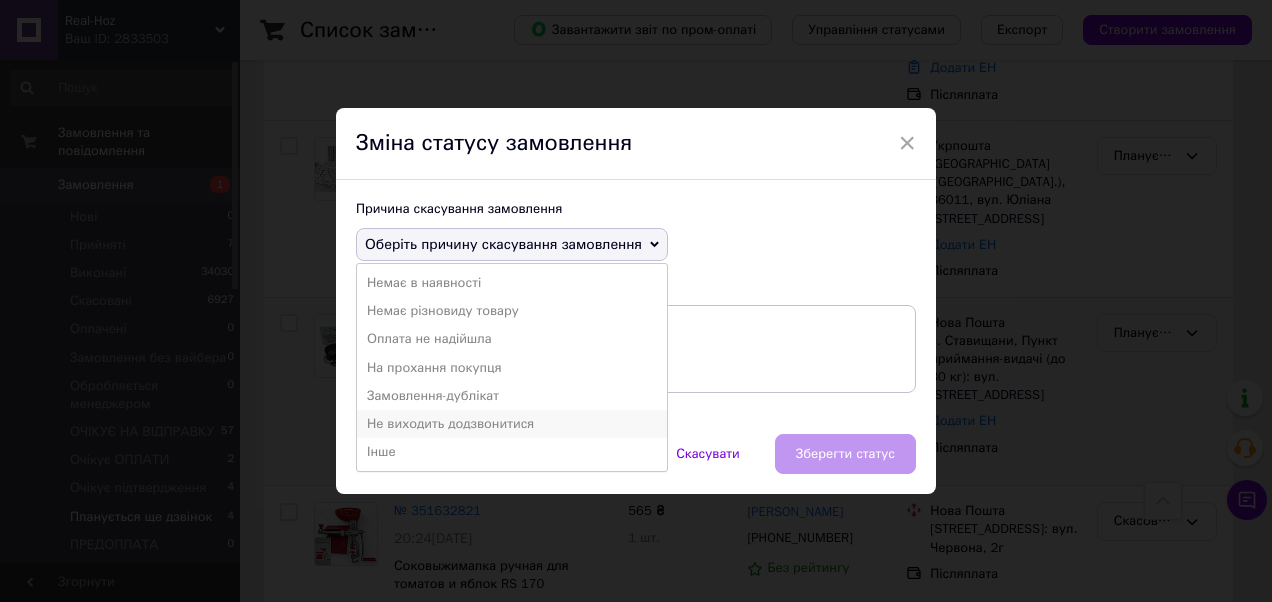 click on "Не виходить додзвонитися" at bounding box center (512, 424) 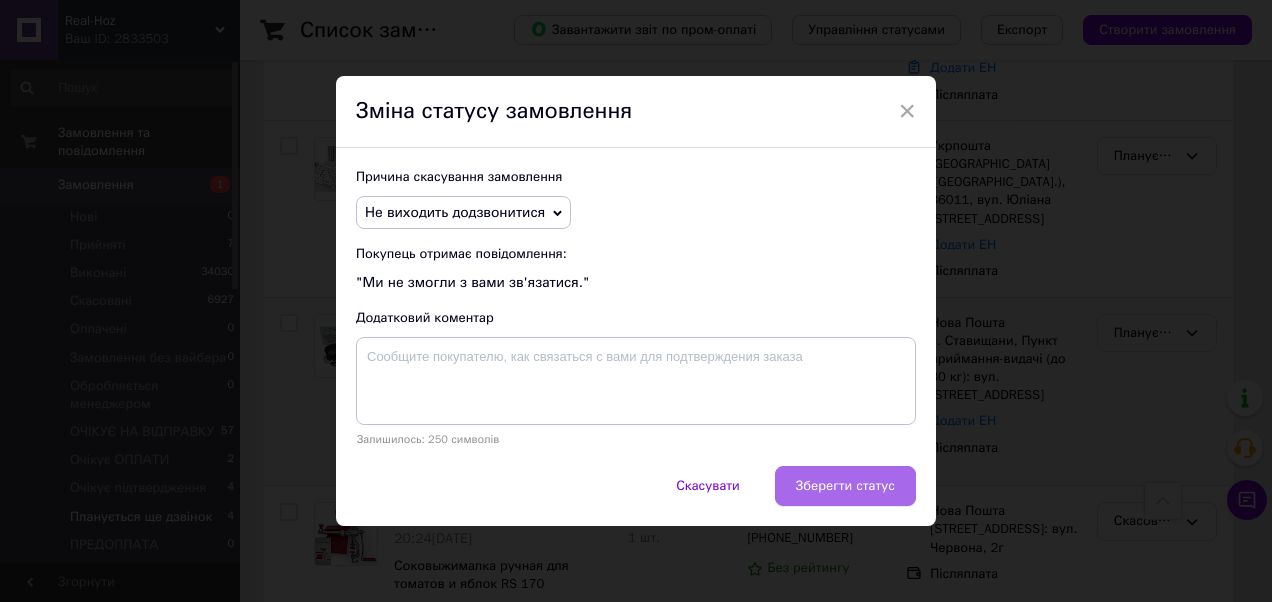 click on "Зберегти статус" at bounding box center (845, 486) 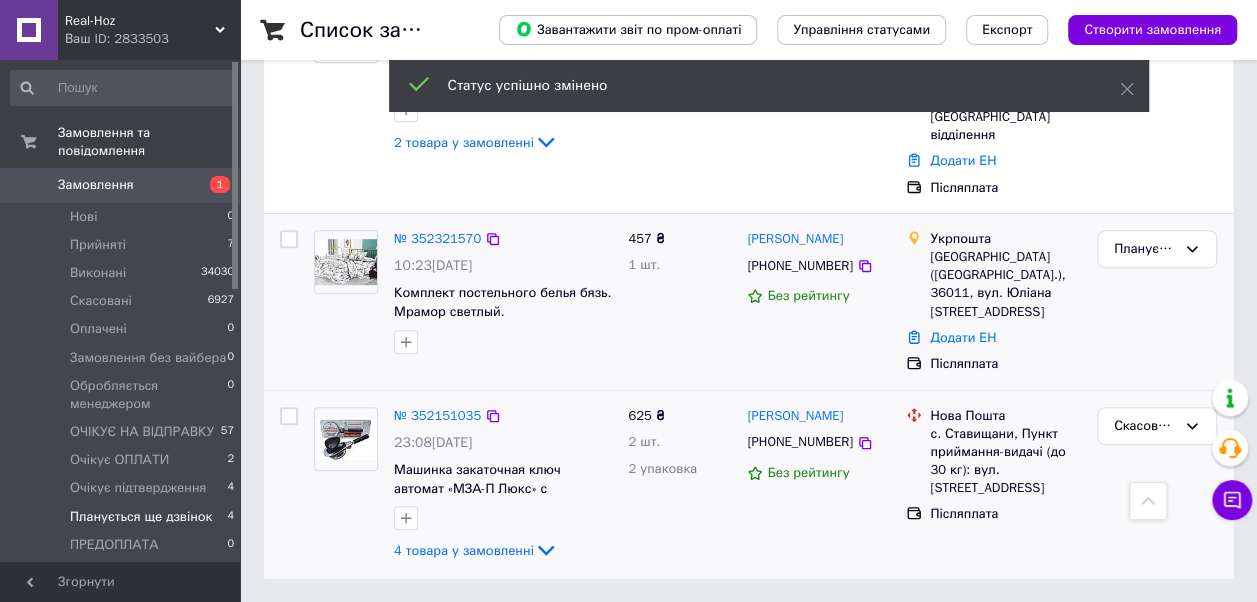 scroll, scrollTop: 402, scrollLeft: 0, axis: vertical 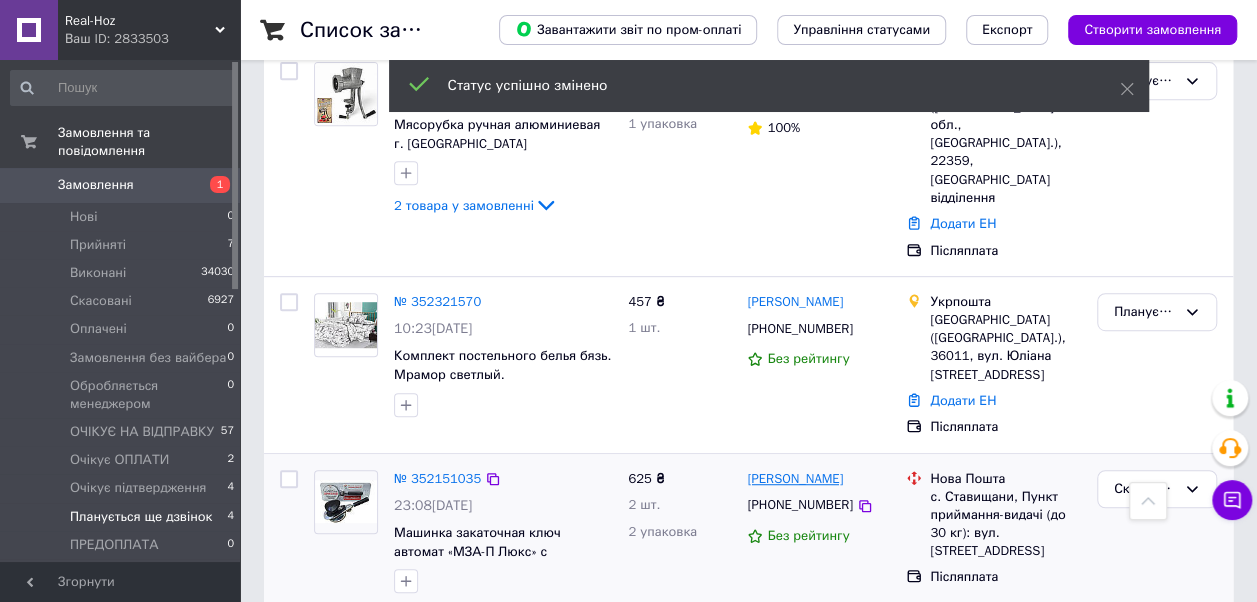 click on "[PERSON_NAME]" at bounding box center [795, 479] 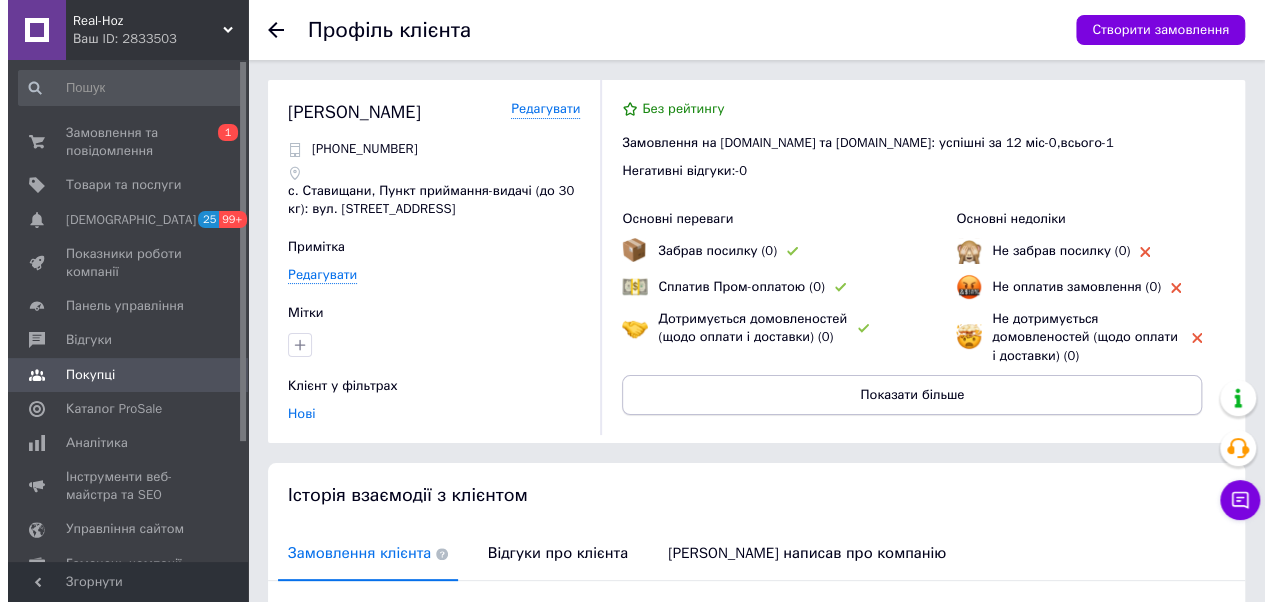 scroll, scrollTop: 300, scrollLeft: 0, axis: vertical 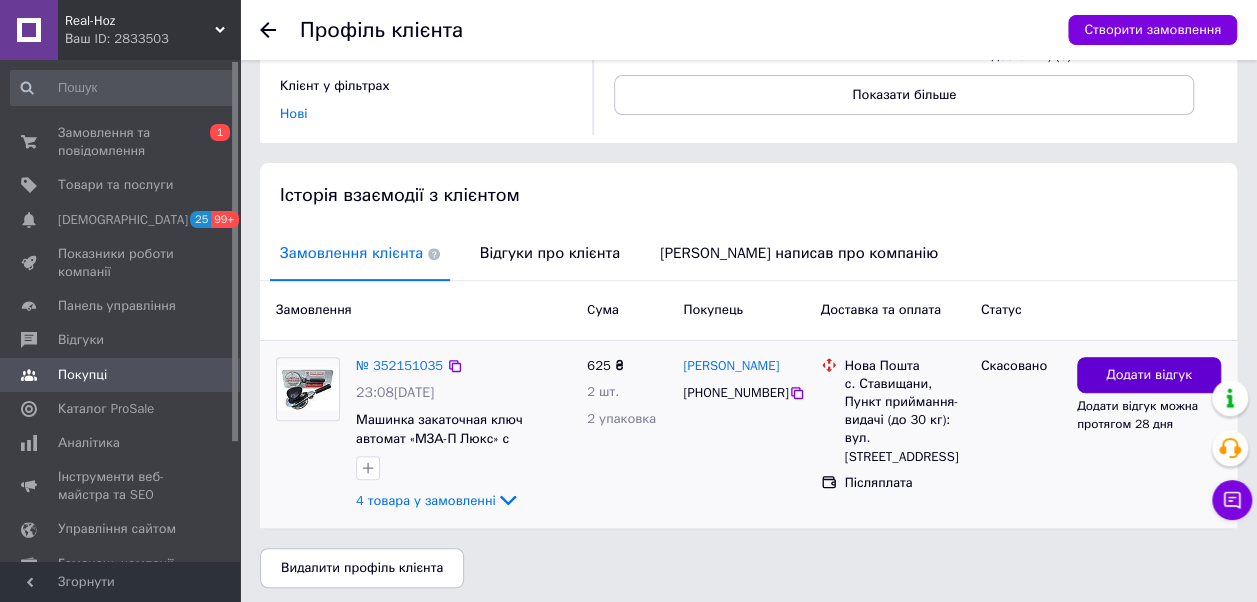 click on "Додати відгук" at bounding box center (1149, 375) 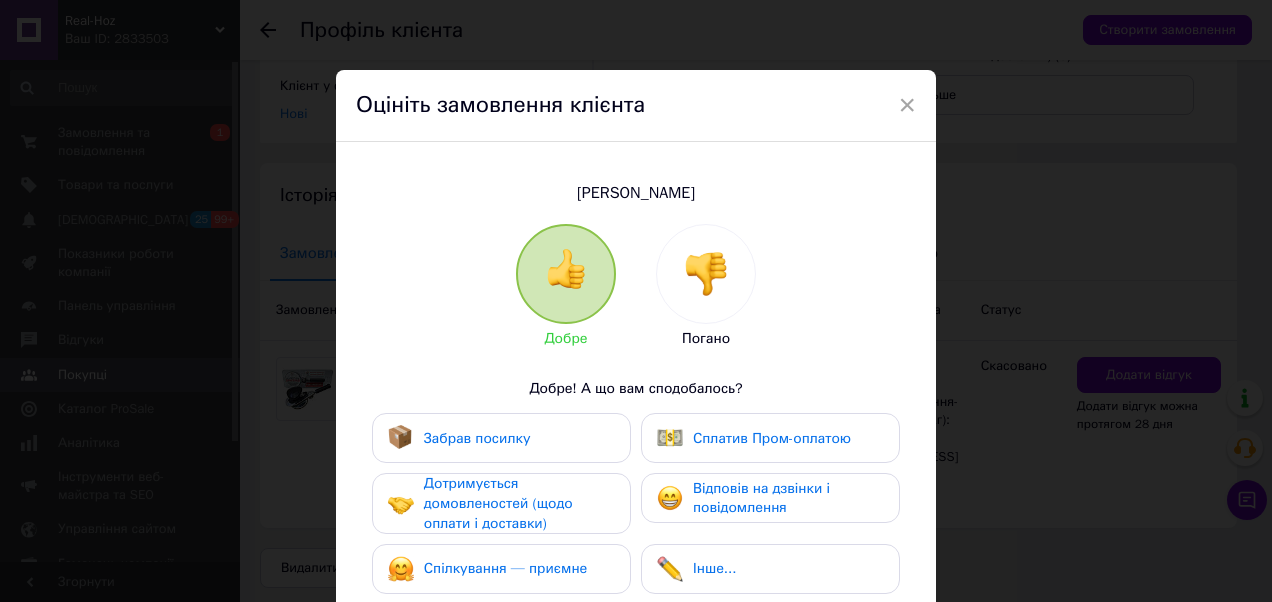 click at bounding box center [706, 274] 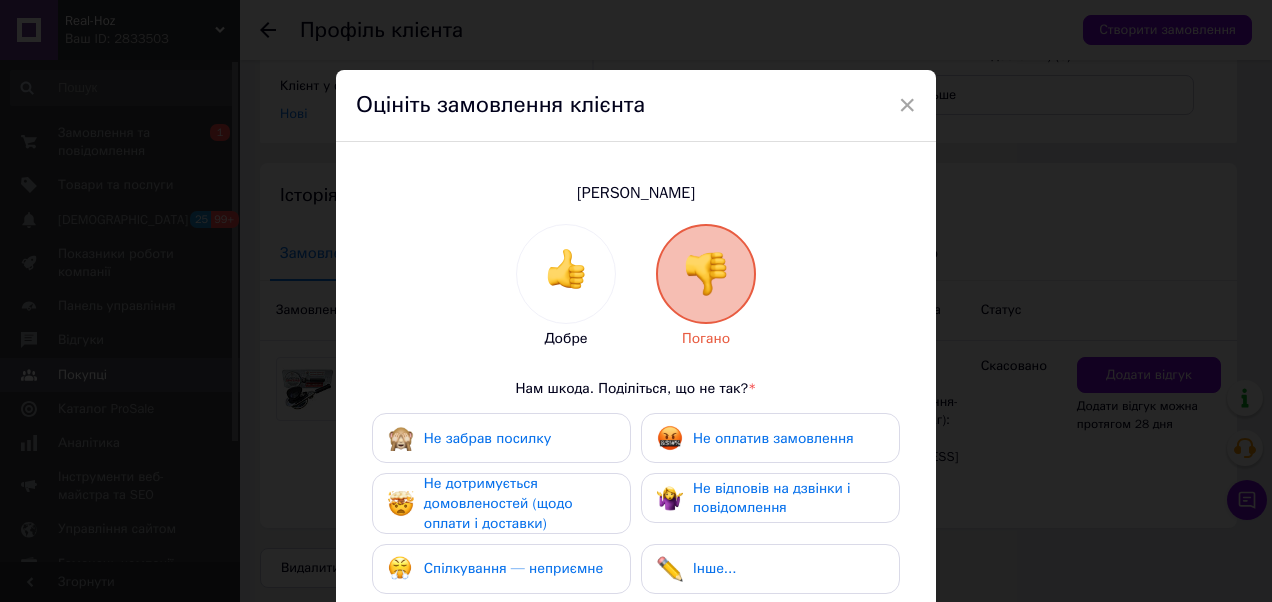 click on "Не забрав посилку" at bounding box center (501, 438) 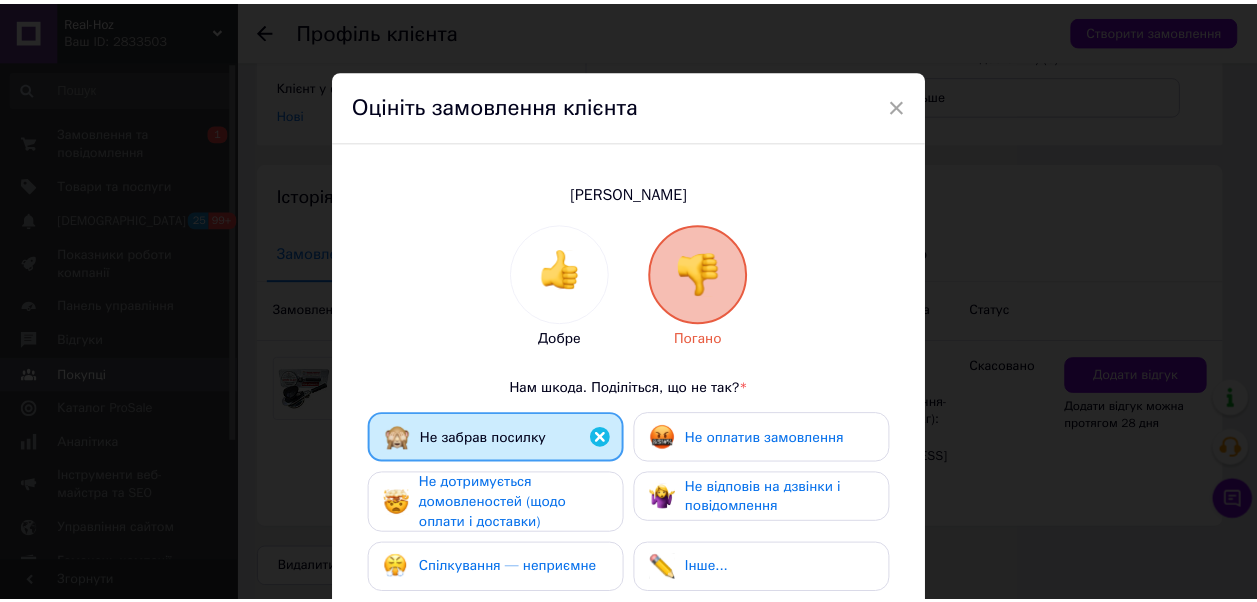 scroll, scrollTop: 396, scrollLeft: 0, axis: vertical 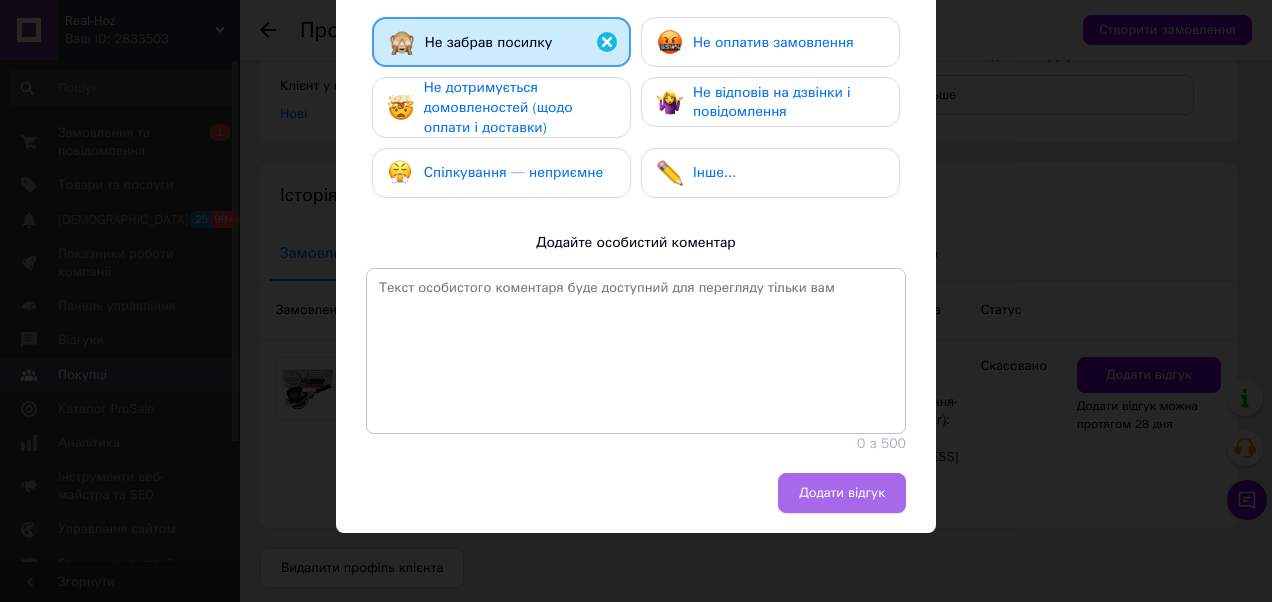 click on "Додати відгук" at bounding box center [842, 493] 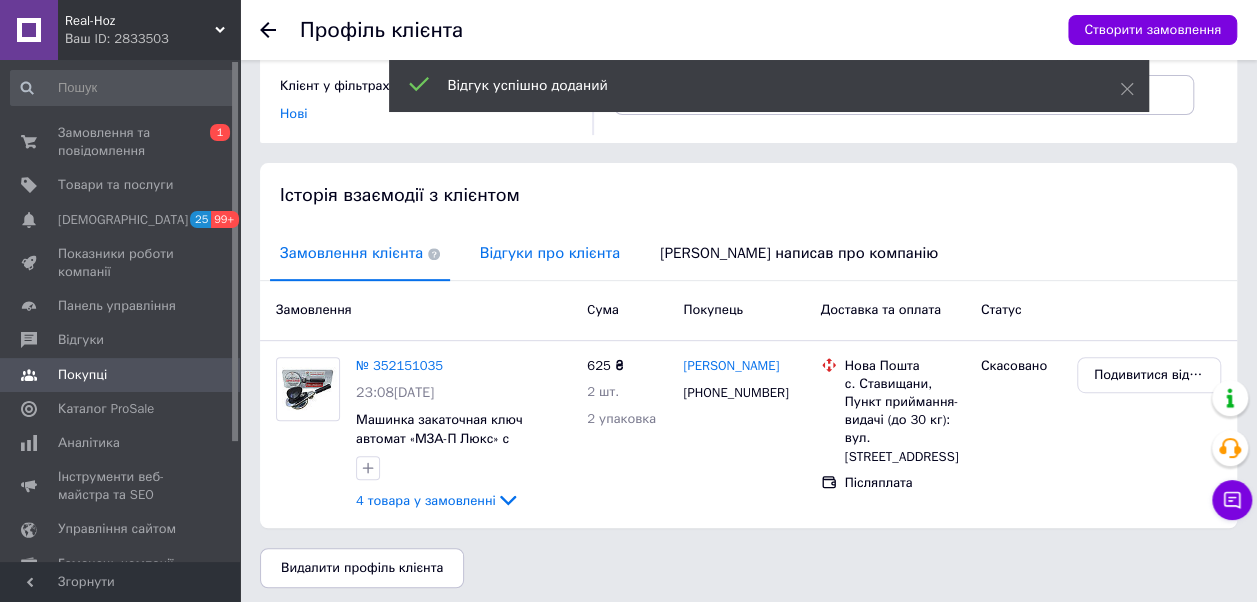 click on "Відгуки про клієнта" at bounding box center (550, 253) 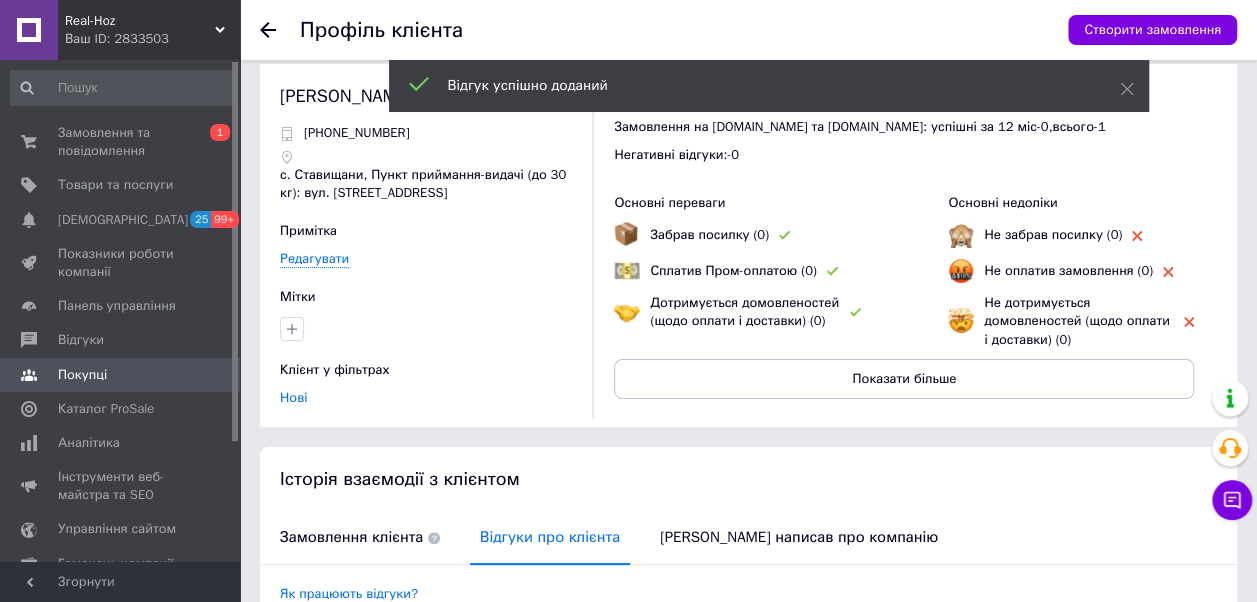 scroll, scrollTop: 0, scrollLeft: 0, axis: both 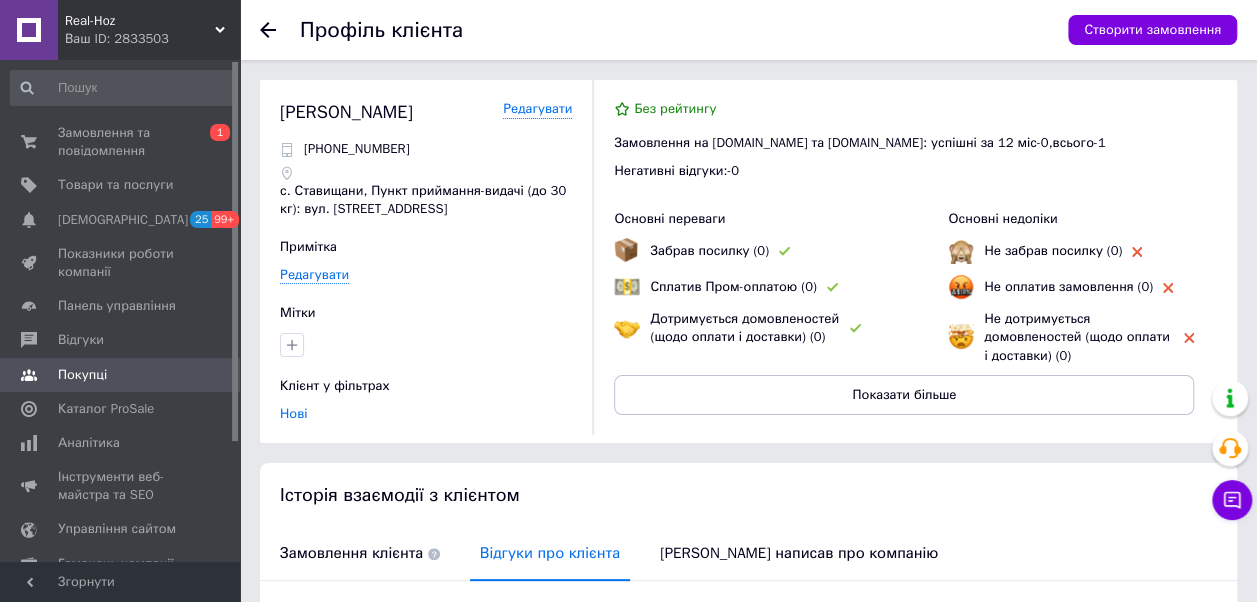 click 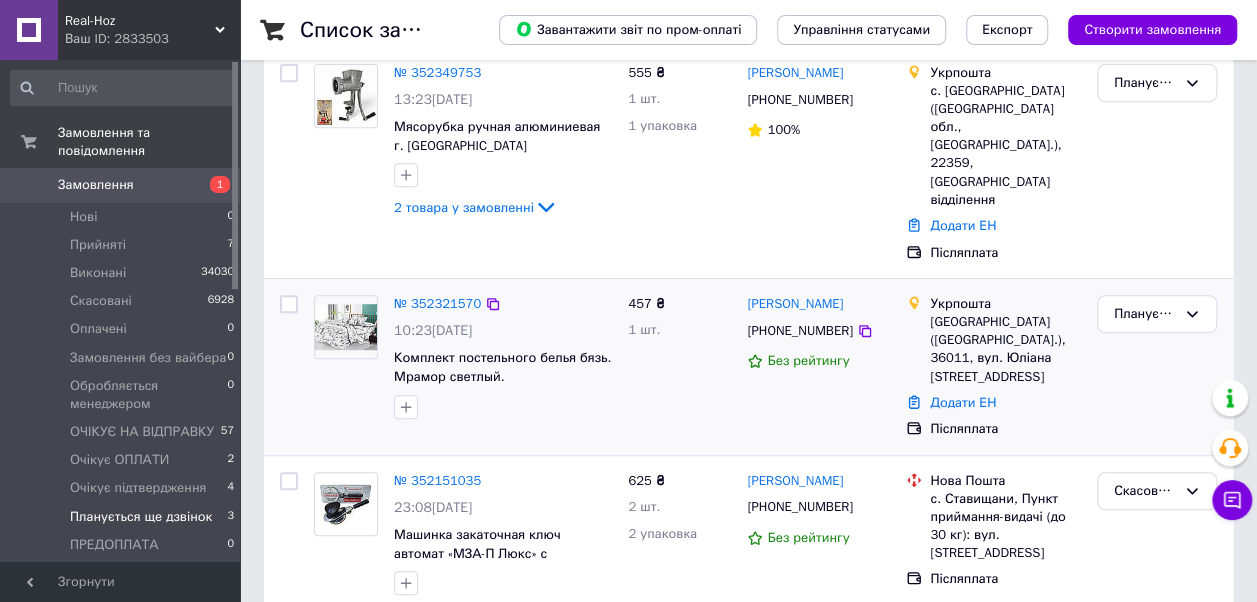scroll, scrollTop: 402, scrollLeft: 0, axis: vertical 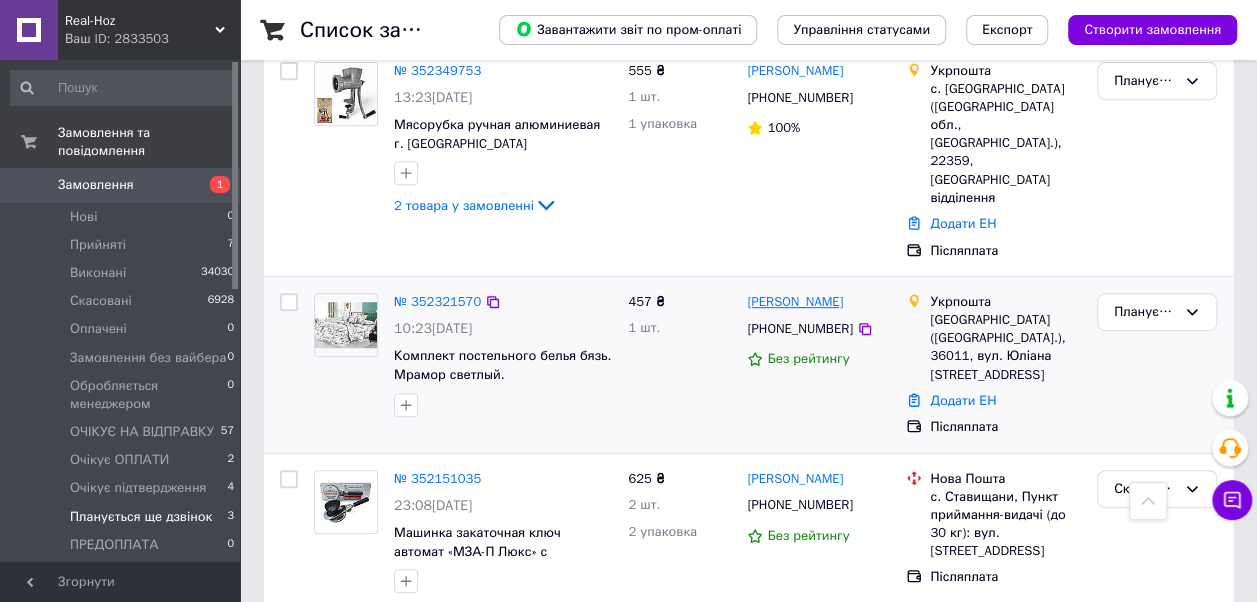 click on "[PERSON_NAME]" at bounding box center [795, 302] 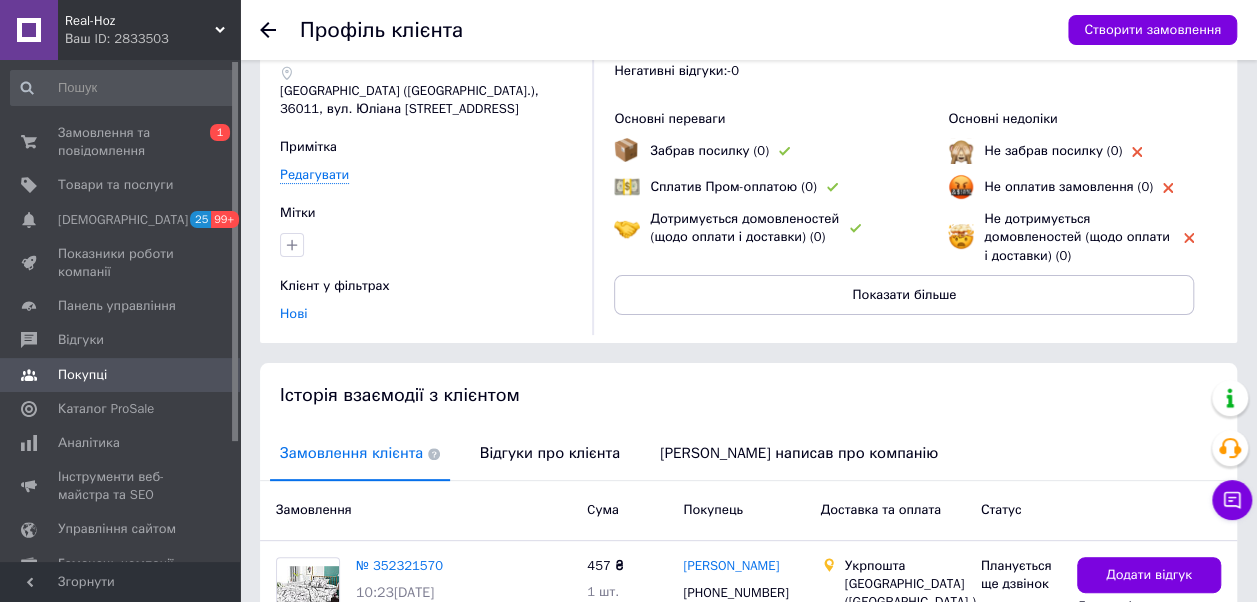 scroll, scrollTop: 294, scrollLeft: 0, axis: vertical 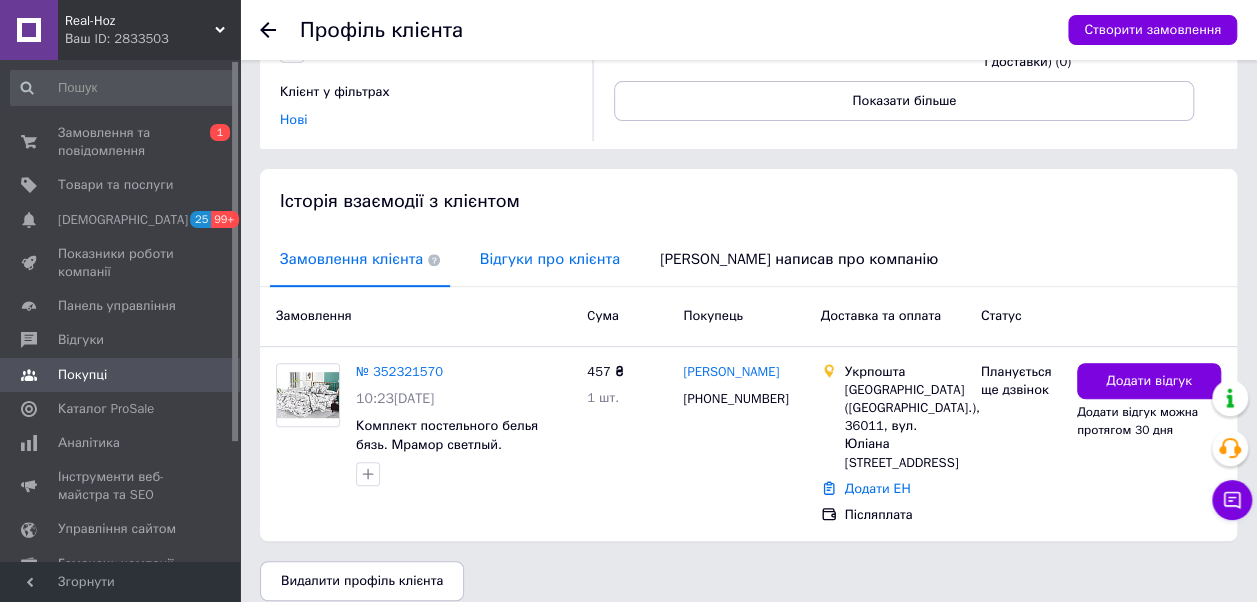 click on "Відгуки про клієнта" at bounding box center (550, 259) 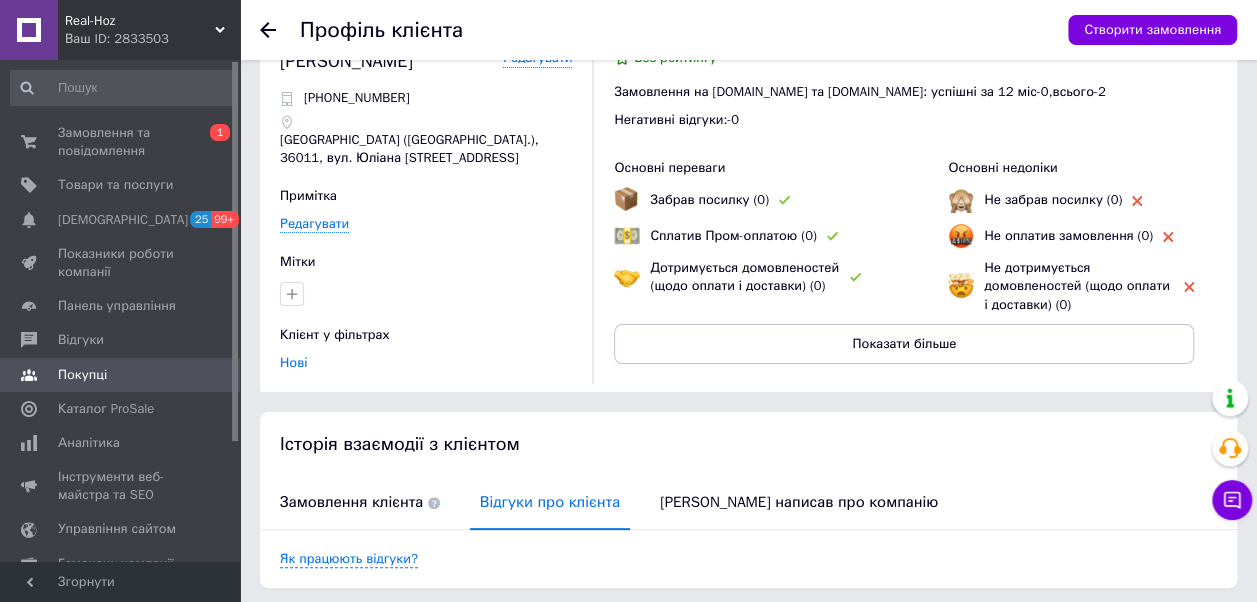 scroll, scrollTop: 0, scrollLeft: 0, axis: both 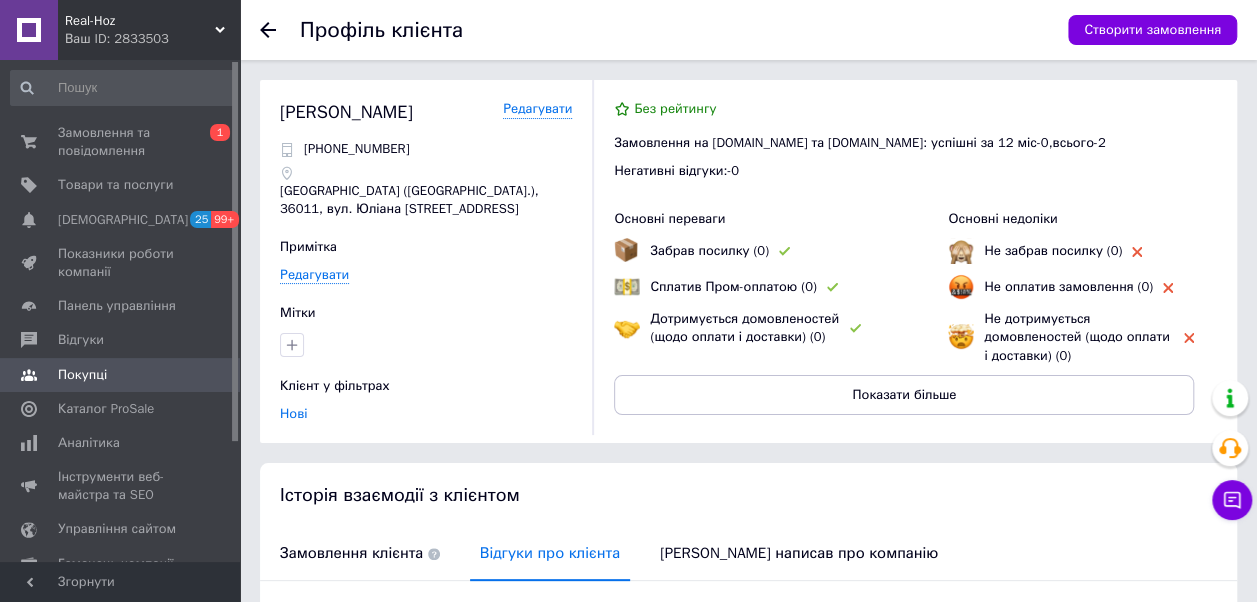 click 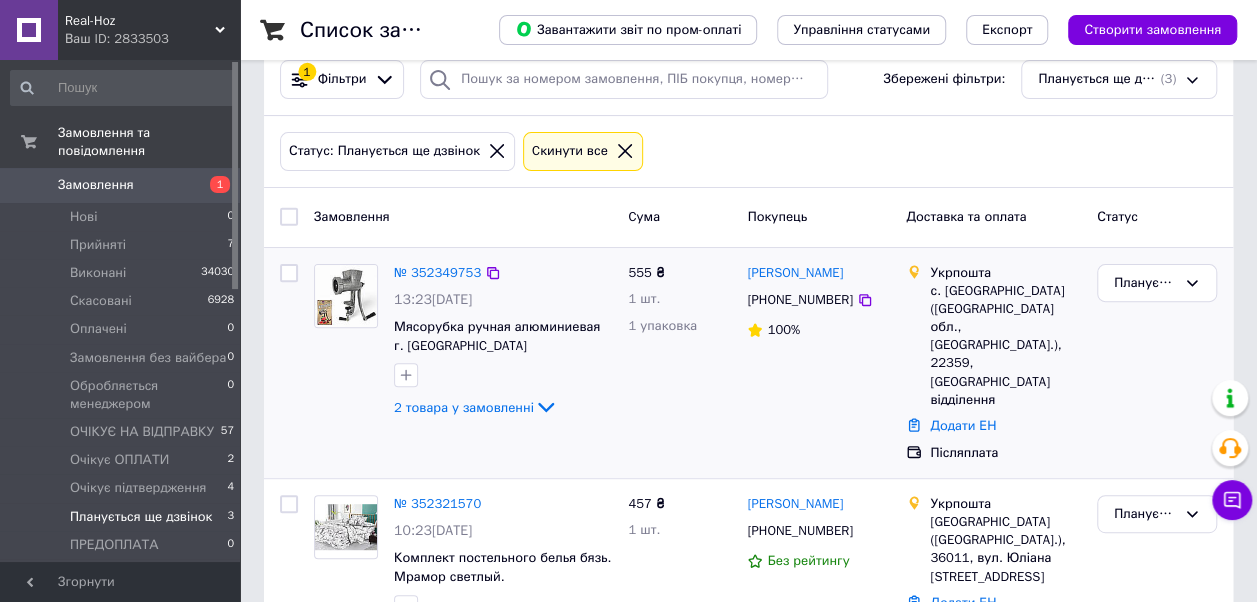 scroll, scrollTop: 214, scrollLeft: 0, axis: vertical 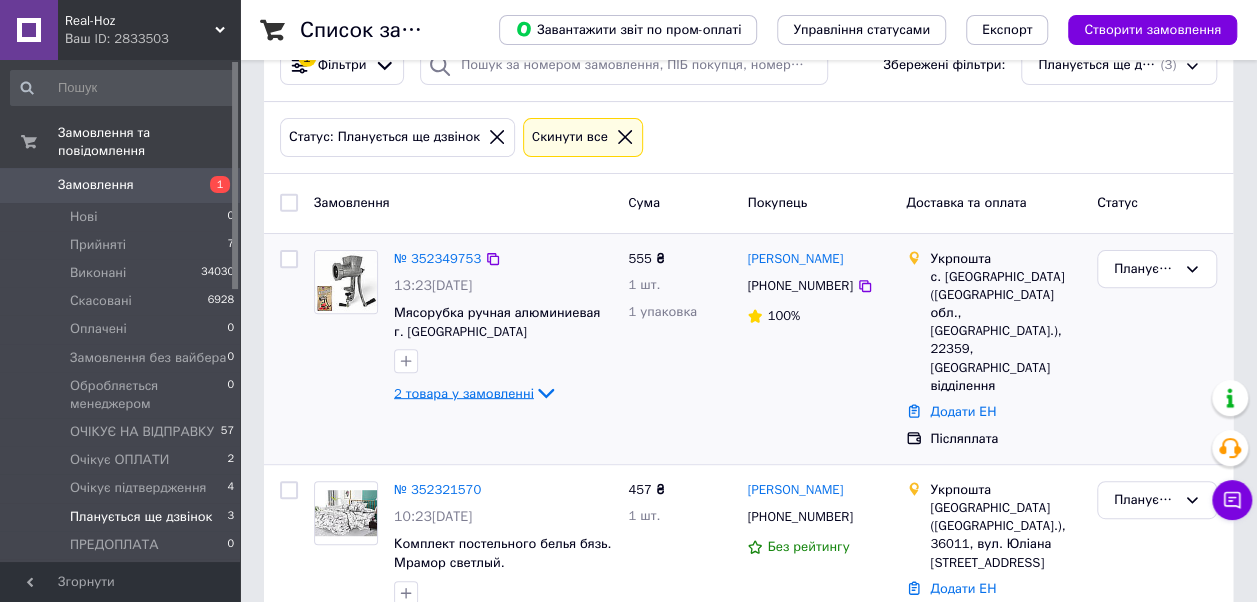 click on "2 товара у замовленні" at bounding box center (464, 392) 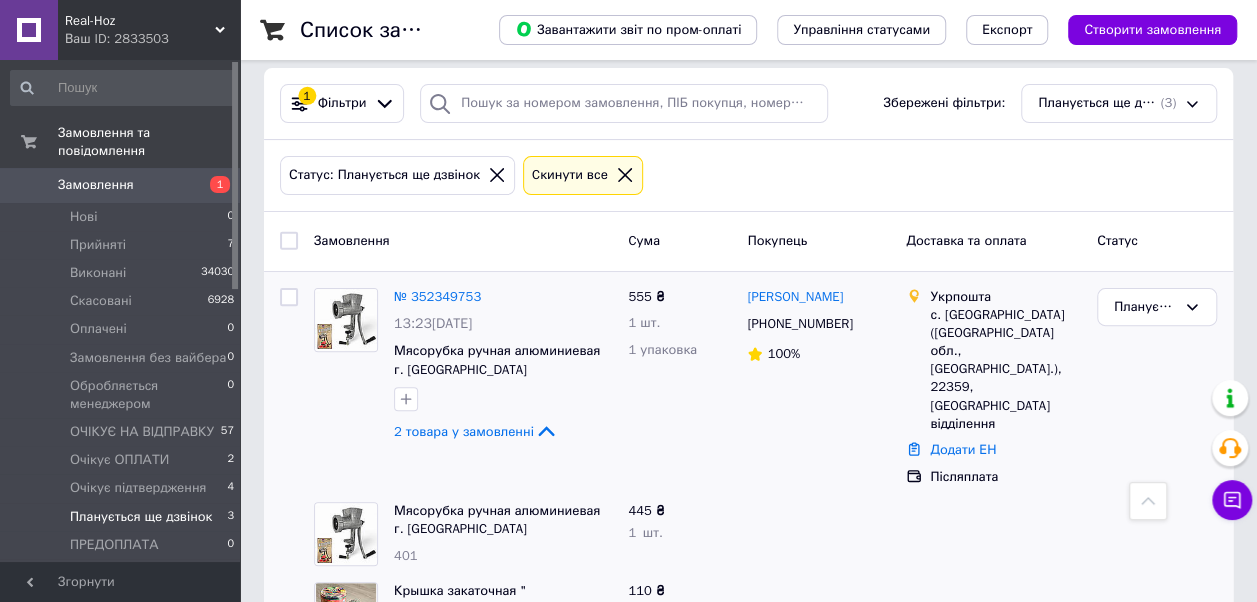 scroll, scrollTop: 174, scrollLeft: 0, axis: vertical 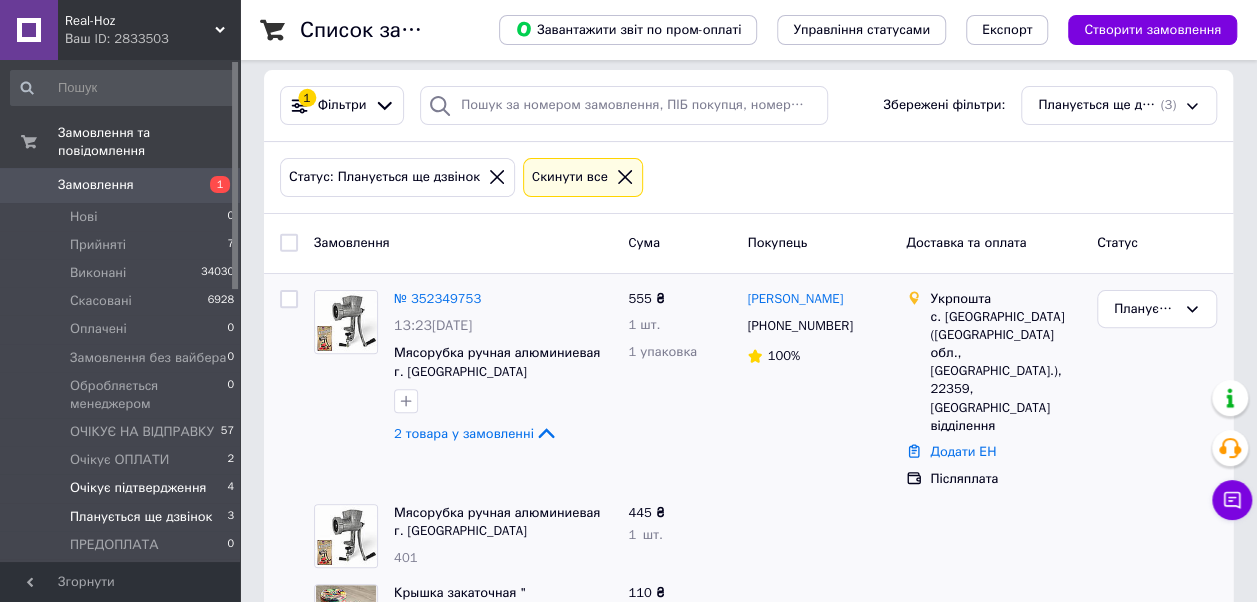 click on "Очікує підтвердження" at bounding box center (138, 488) 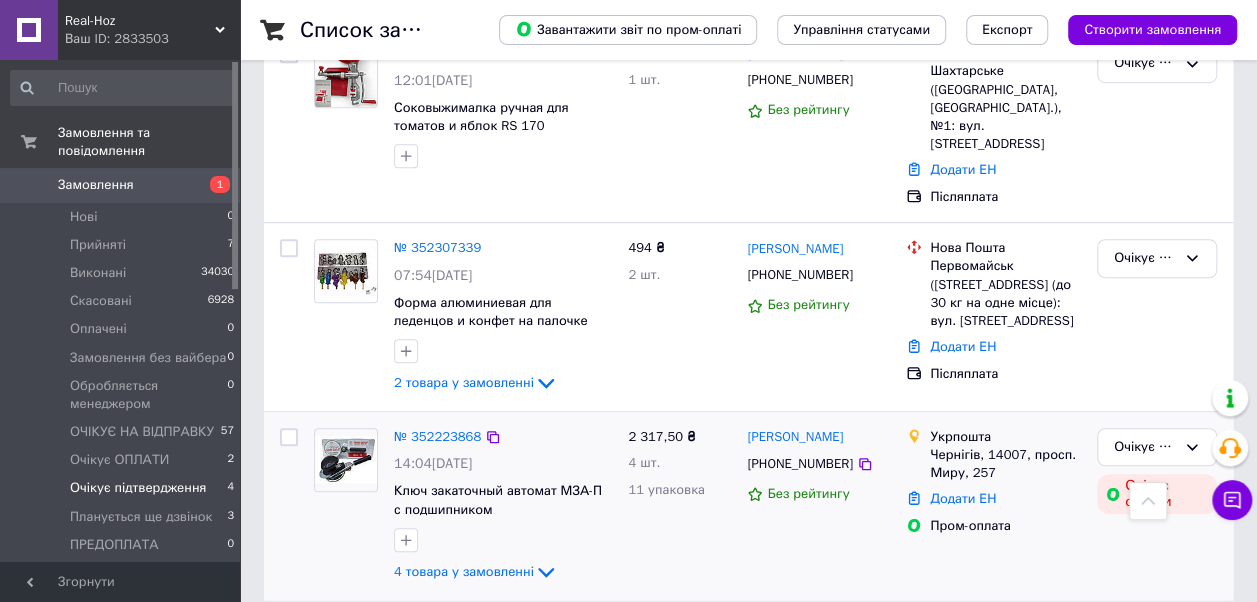 scroll, scrollTop: 609, scrollLeft: 0, axis: vertical 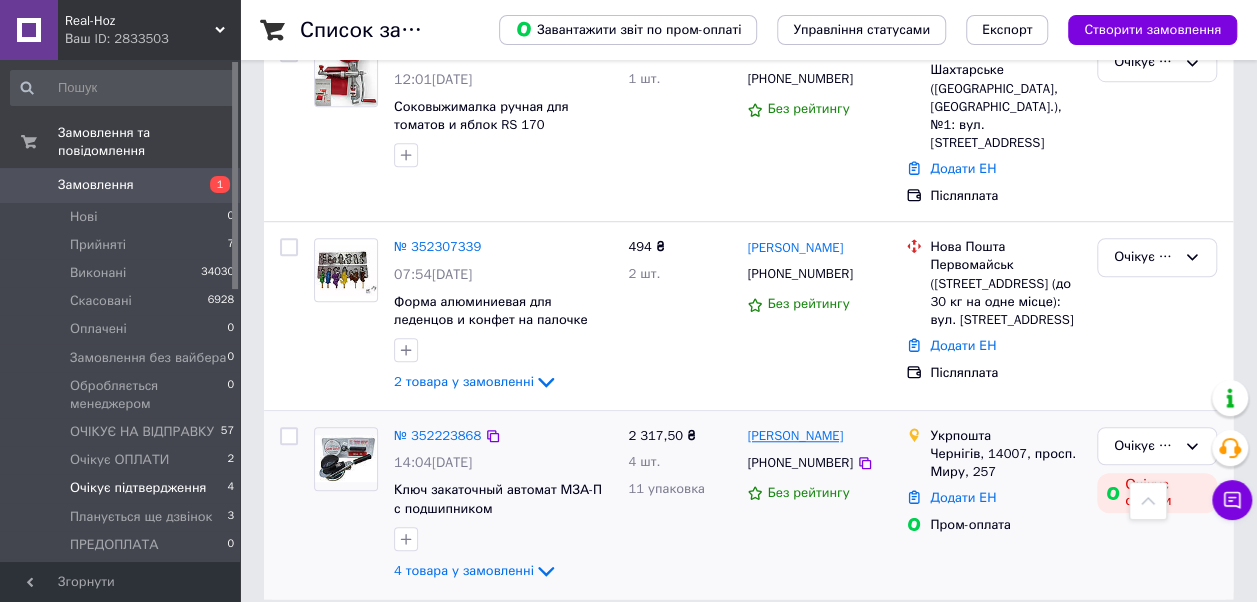click on "[PERSON_NAME]" at bounding box center [795, 436] 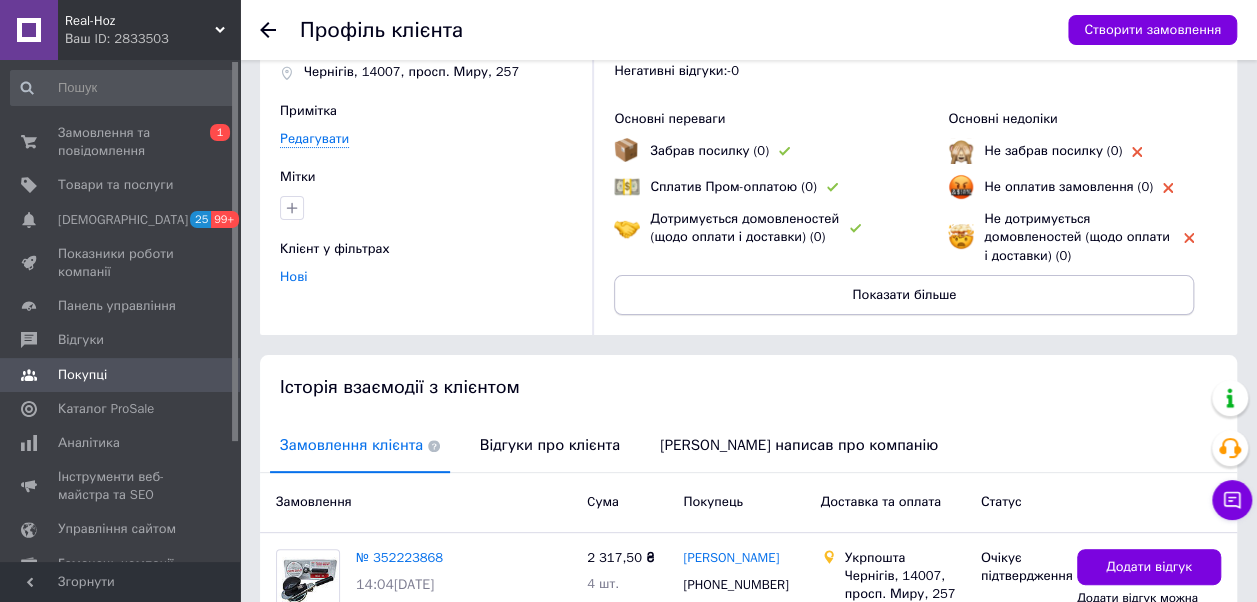 scroll, scrollTop: 298, scrollLeft: 0, axis: vertical 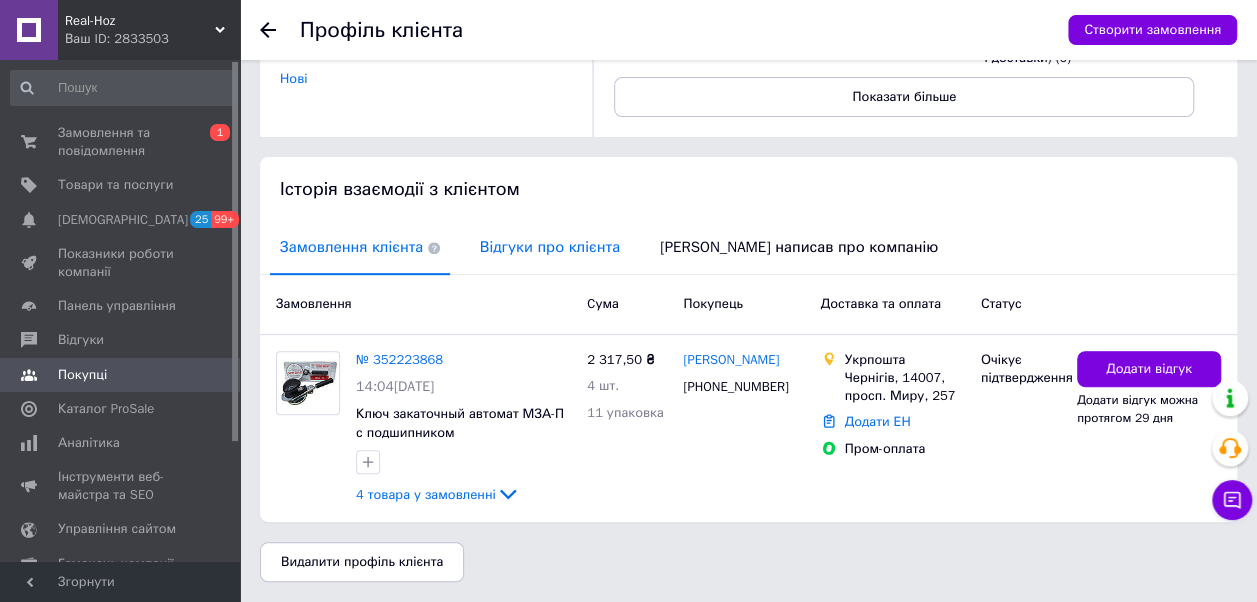 click on "Відгуки про клієнта" at bounding box center (550, 247) 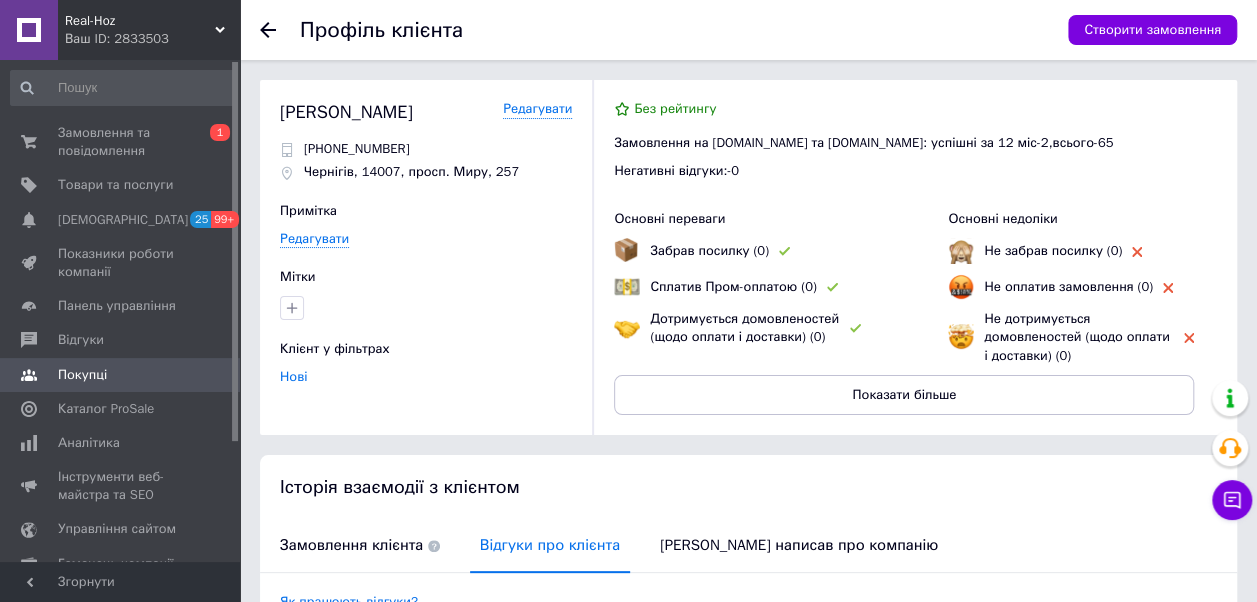 scroll, scrollTop: 0, scrollLeft: 0, axis: both 